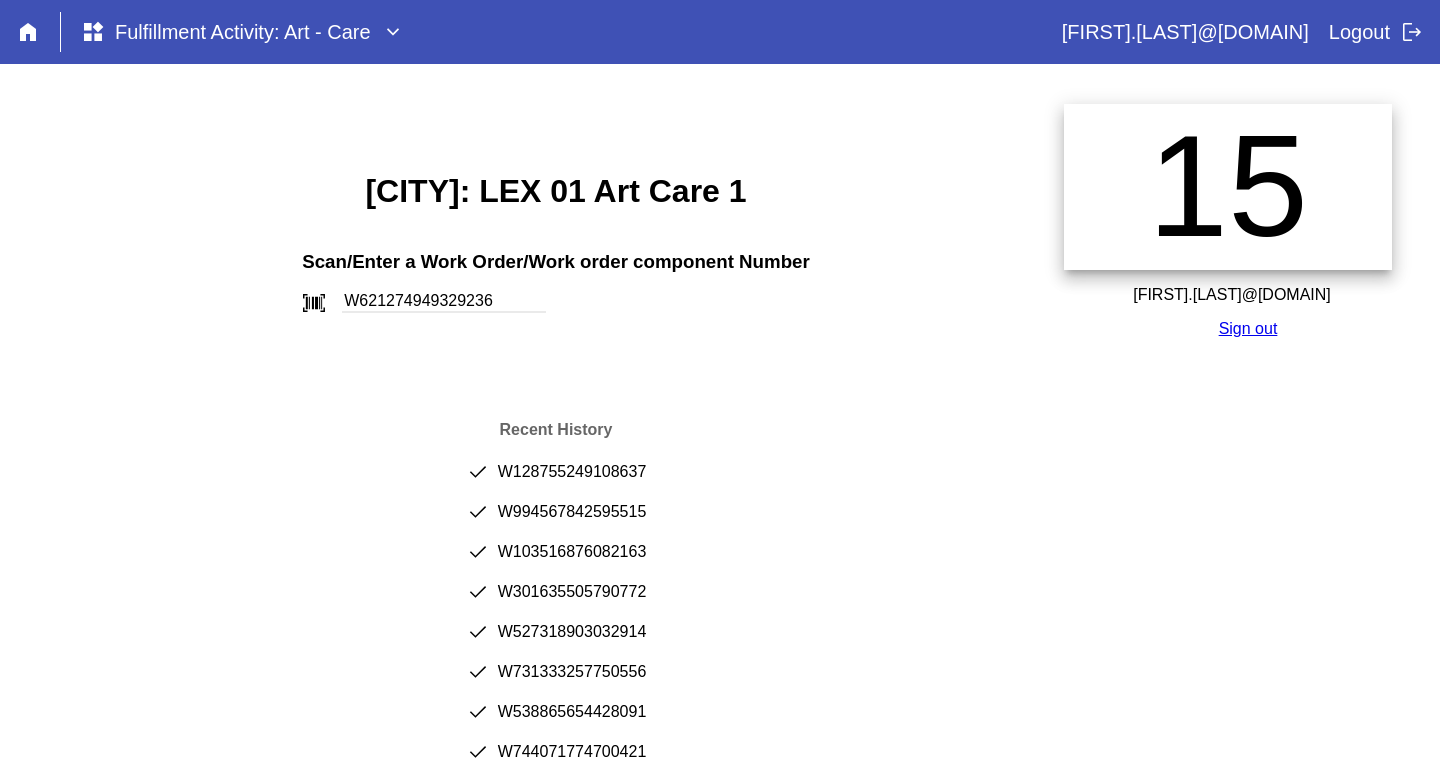scroll, scrollTop: 0, scrollLeft: 0, axis: both 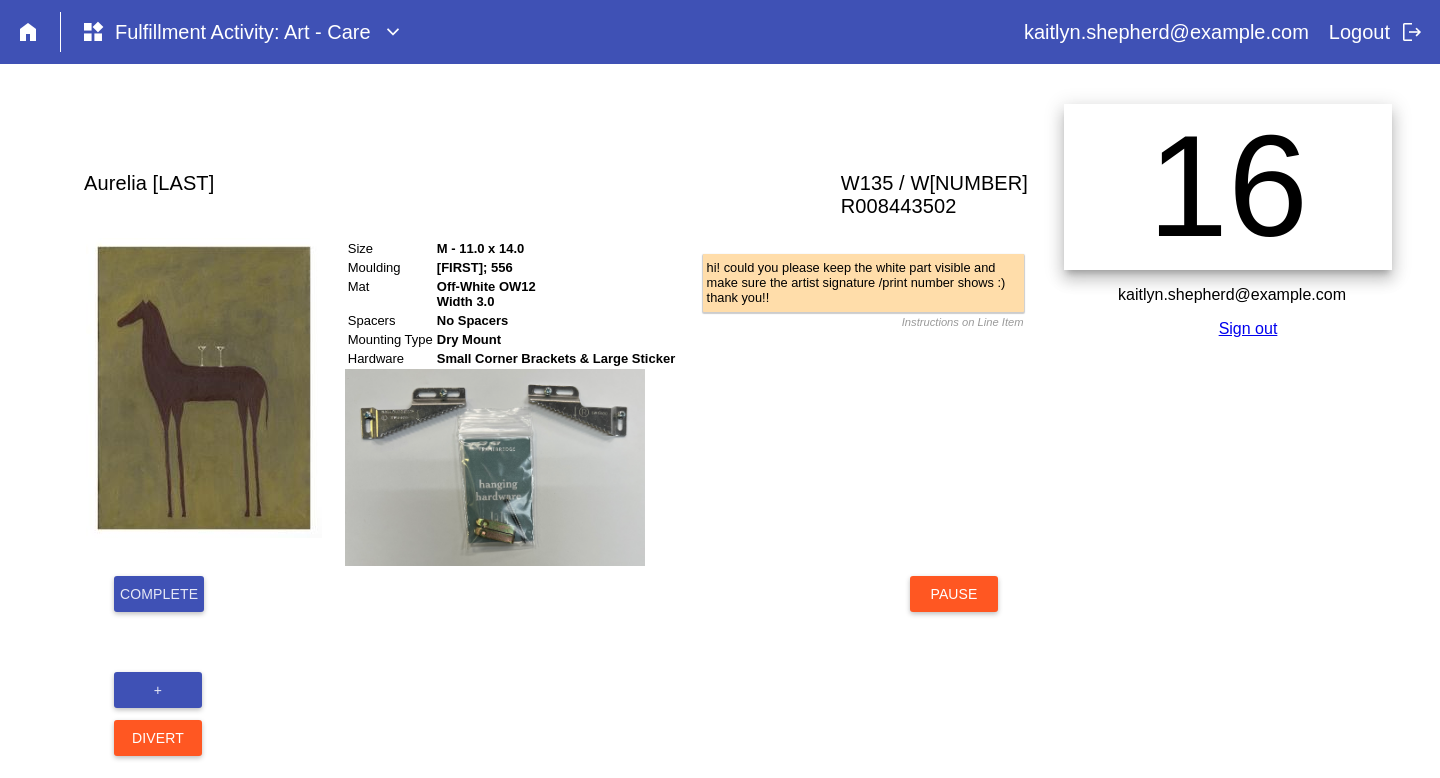 click on "Complete" at bounding box center (159, 594) 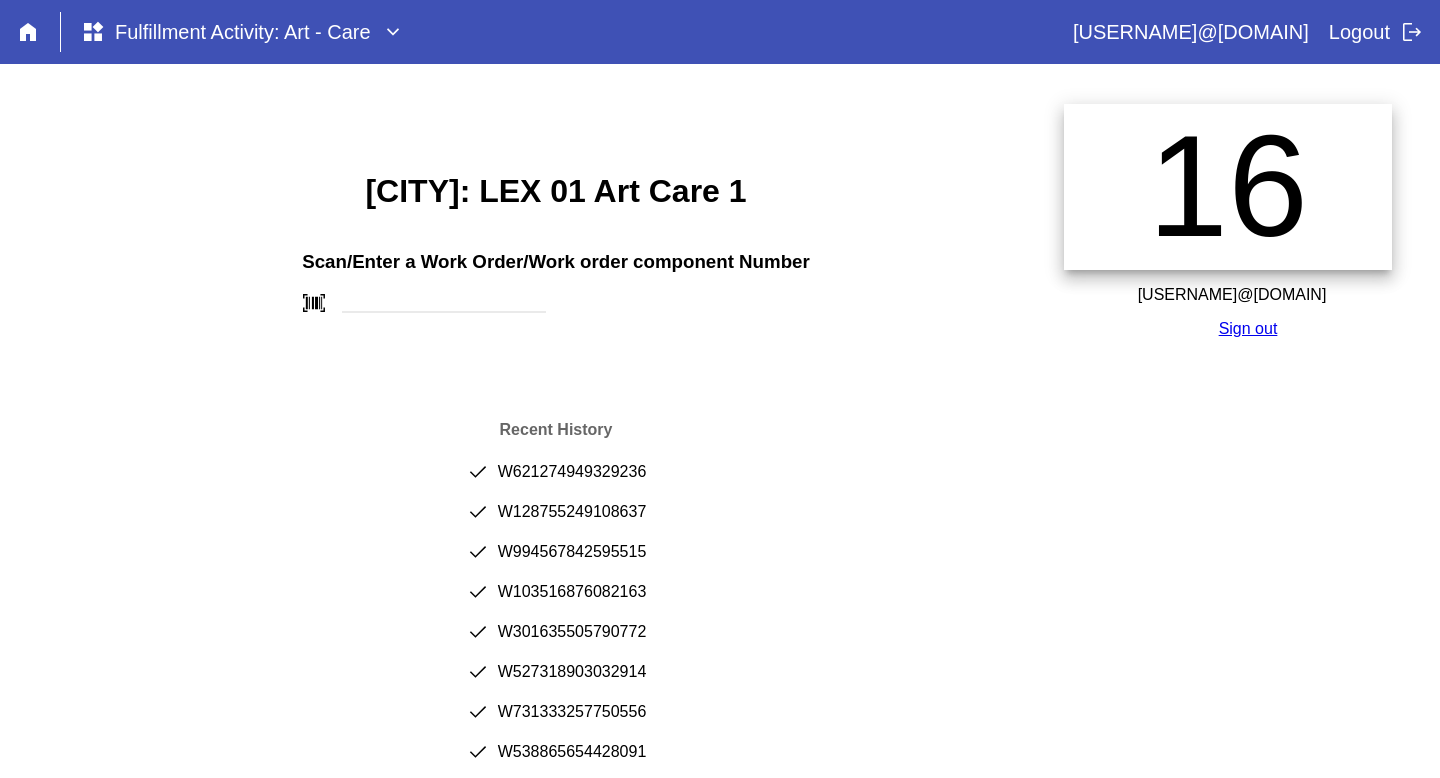 scroll, scrollTop: 0, scrollLeft: 0, axis: both 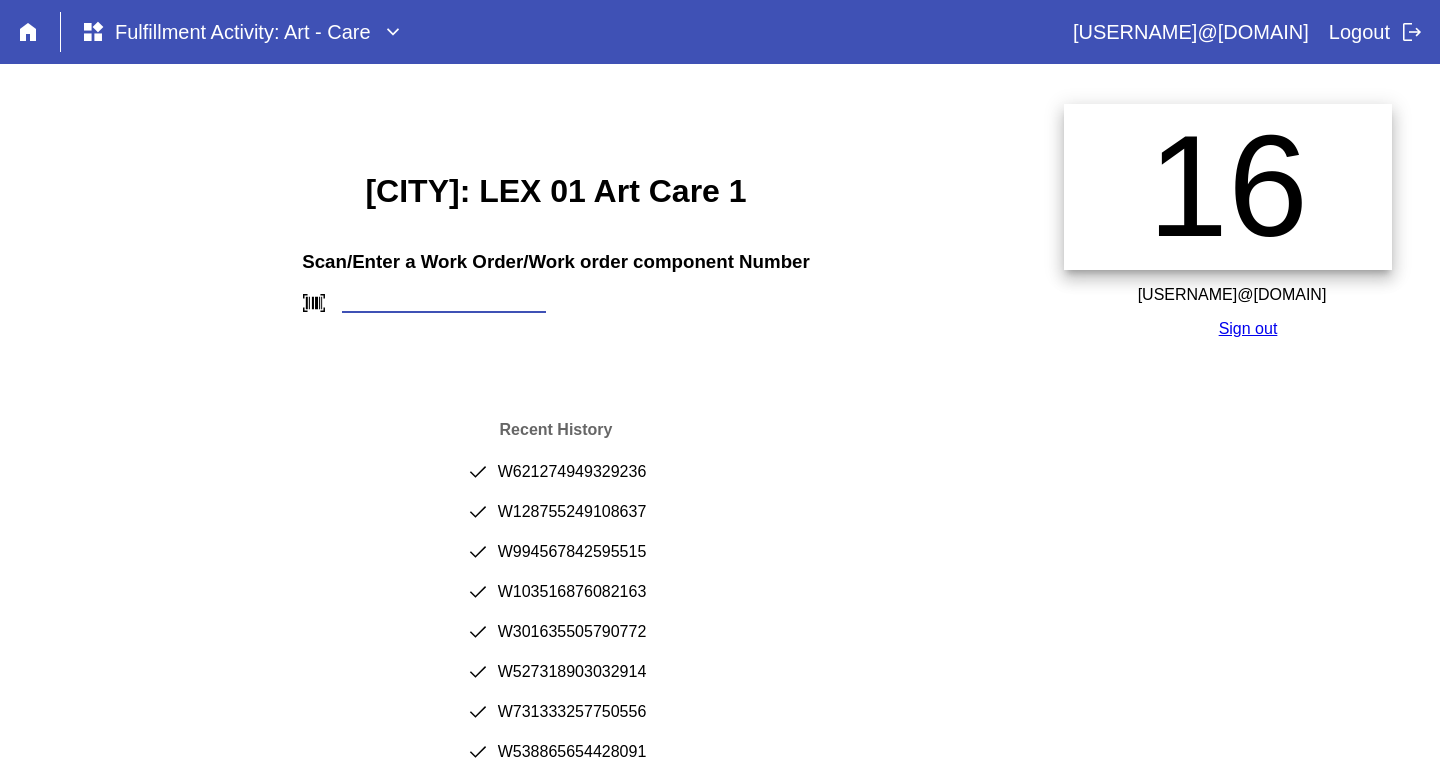 paste on "W637117376179940" 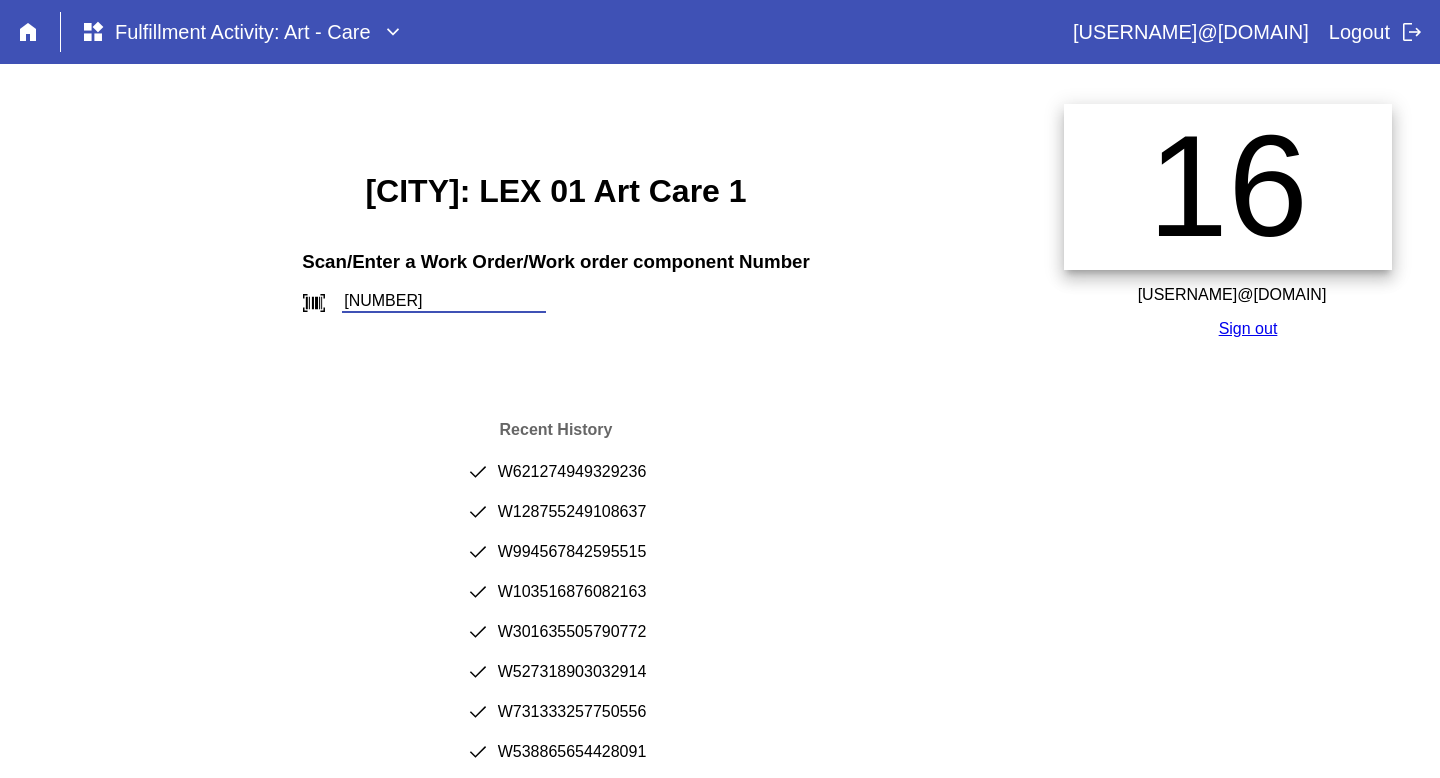 type on "W637117376179940" 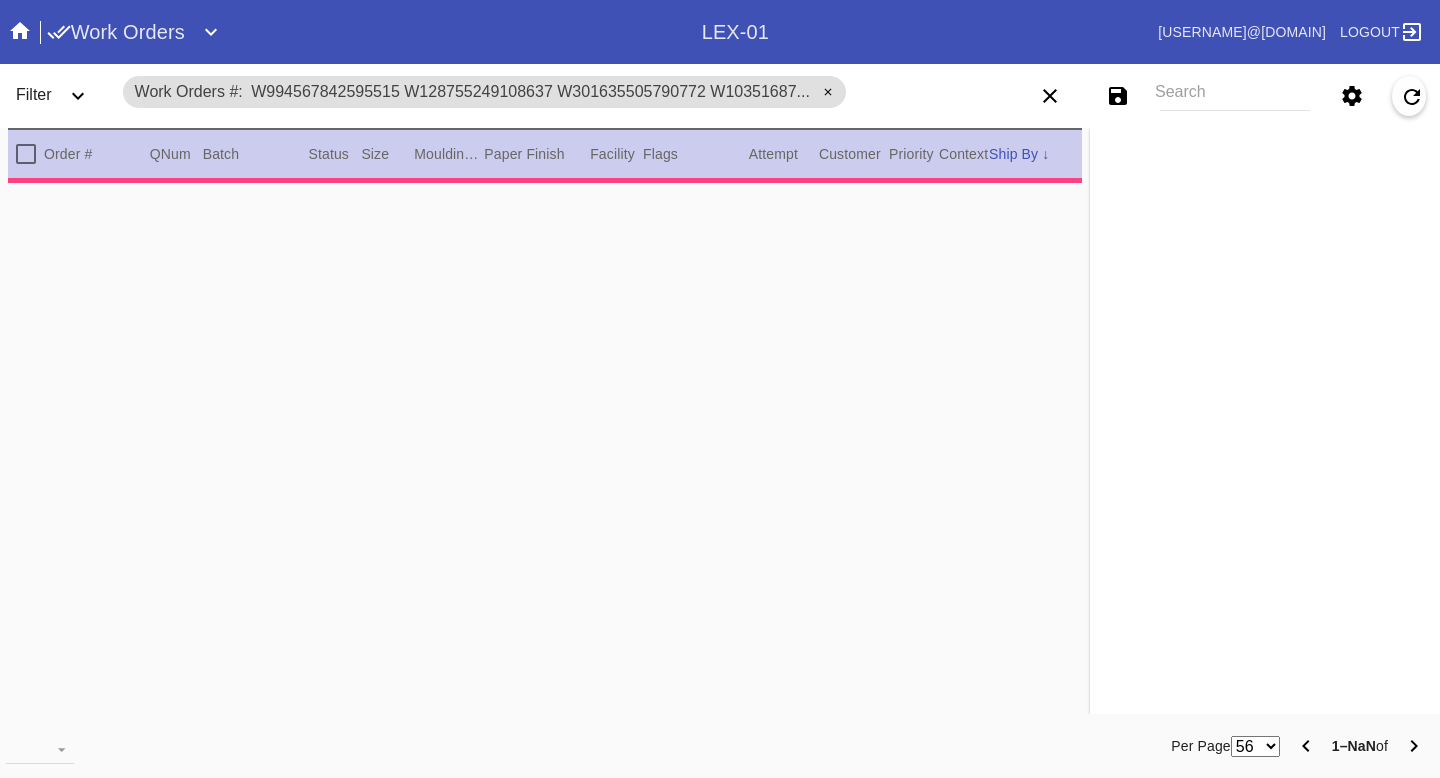 scroll, scrollTop: 0, scrollLeft: 0, axis: both 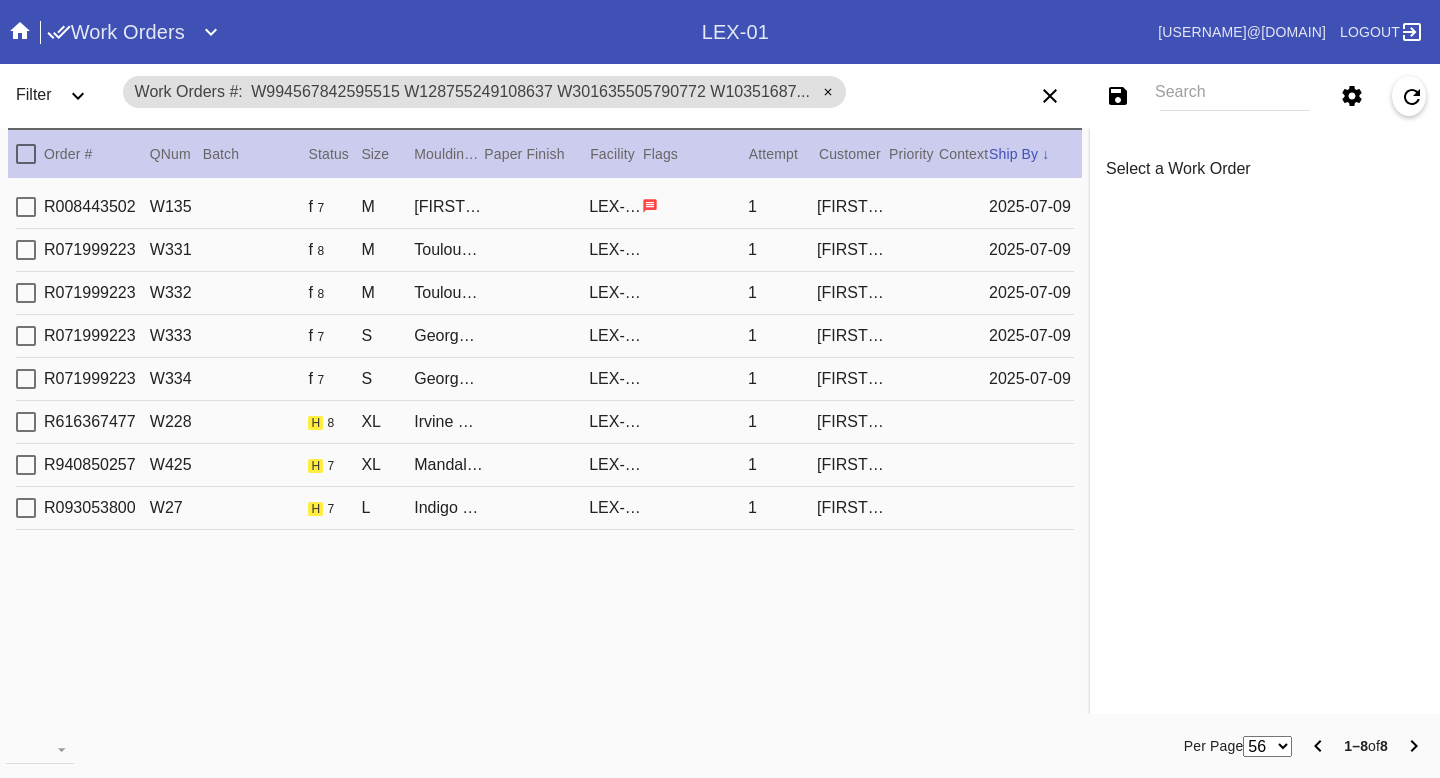 click on "Irvine Slim / No Mat" at bounding box center [448, 207] 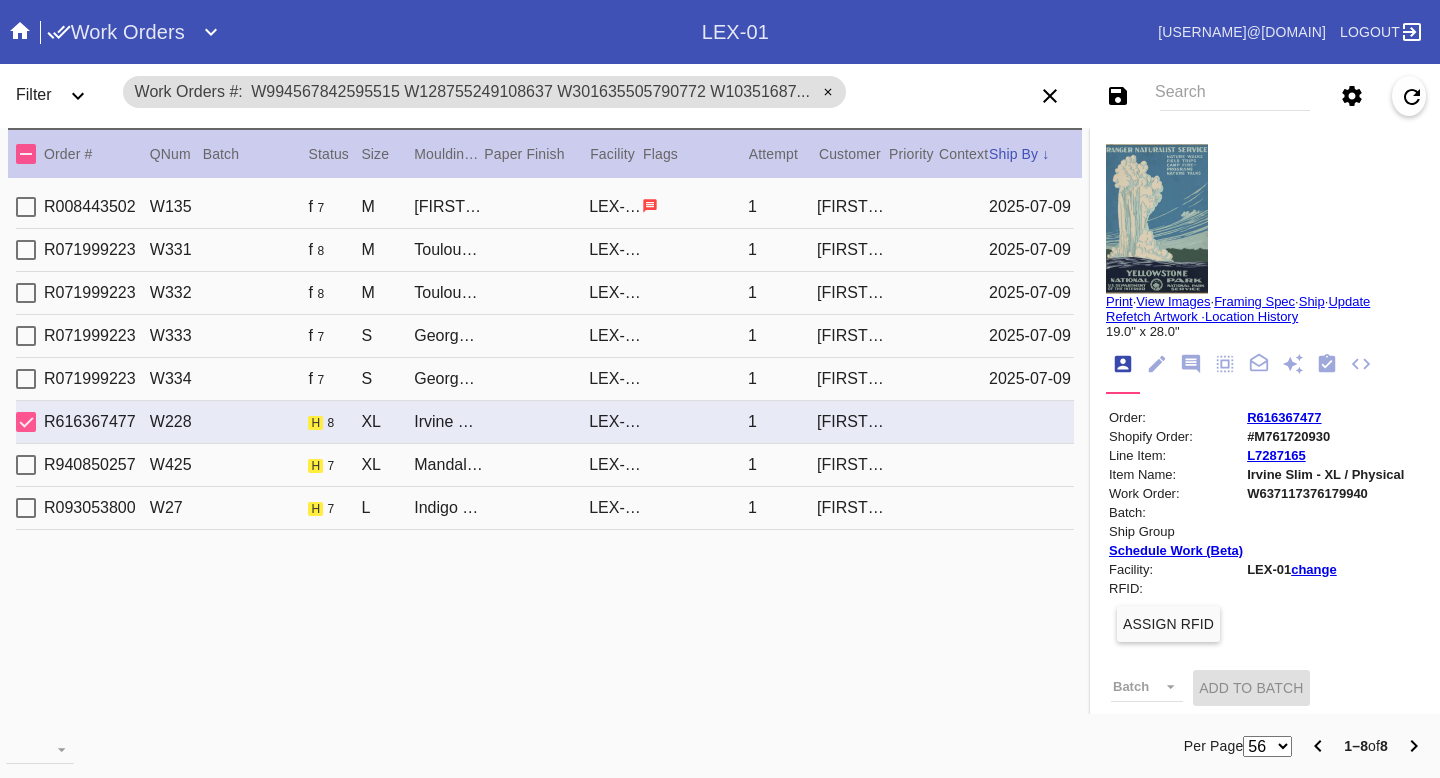 click on "7 XL [FRAME_STYLE] / [COLOR_NAME] [FACILITY_CODE] 1 [FIRST] [LAST]" at bounding box center (545, 465) 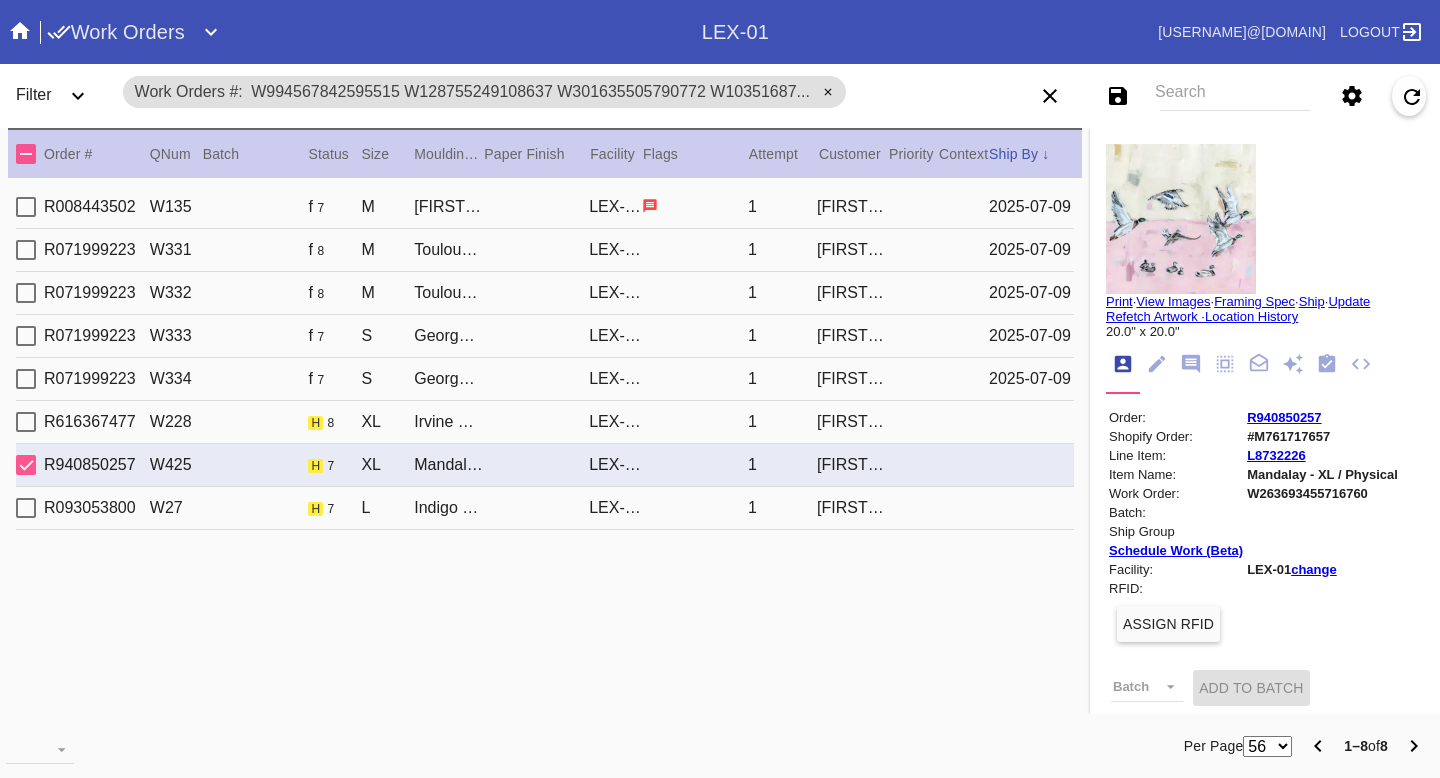 click on "7 L [FRAME_STYLE] Gallery / [COLOR_NAME] [FACILITY_CODE] 1 [FIRST] [LAST]" at bounding box center (545, 508) 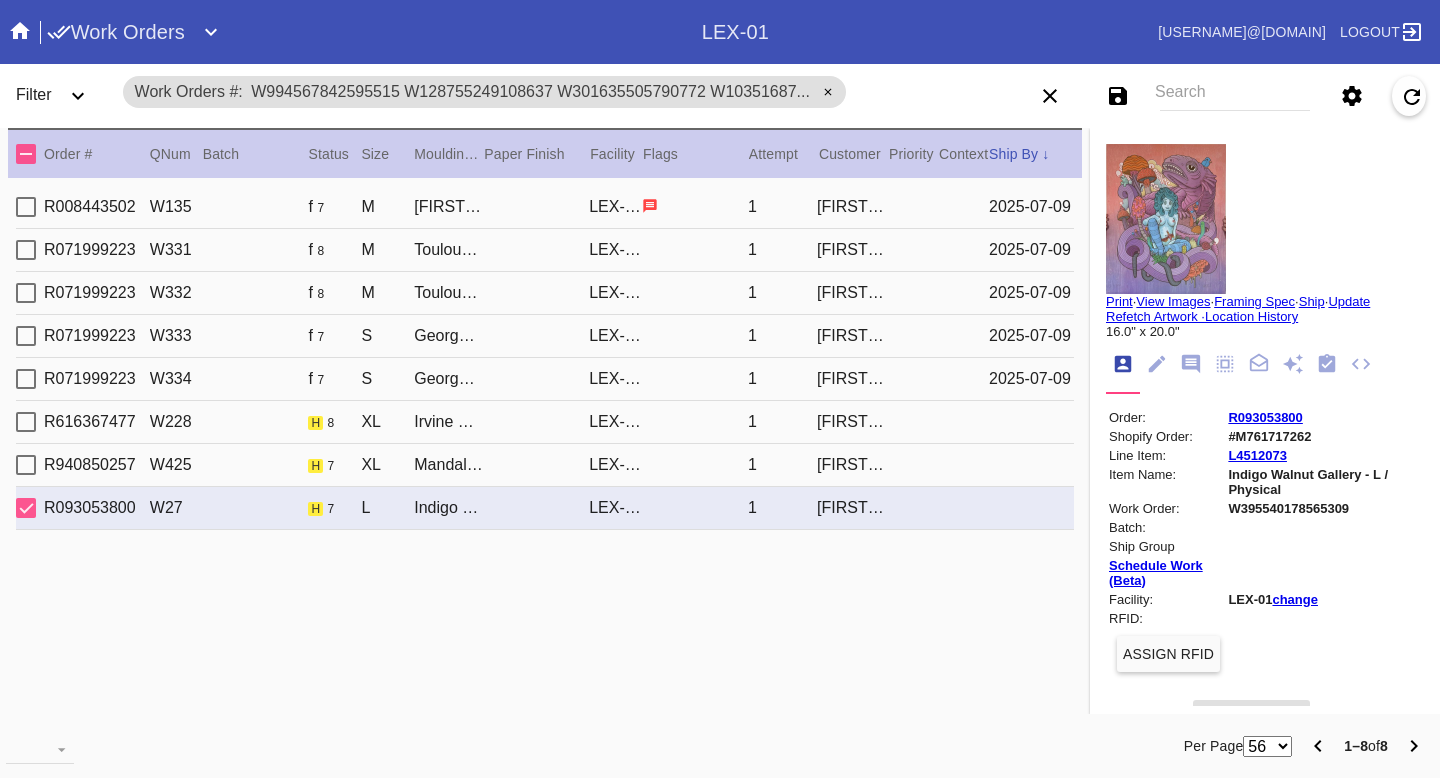 click on "R940850257 W425 h   7 XL Mandalay / Dove White LEX-01 1 Ashlyn Warren" at bounding box center (545, 465) 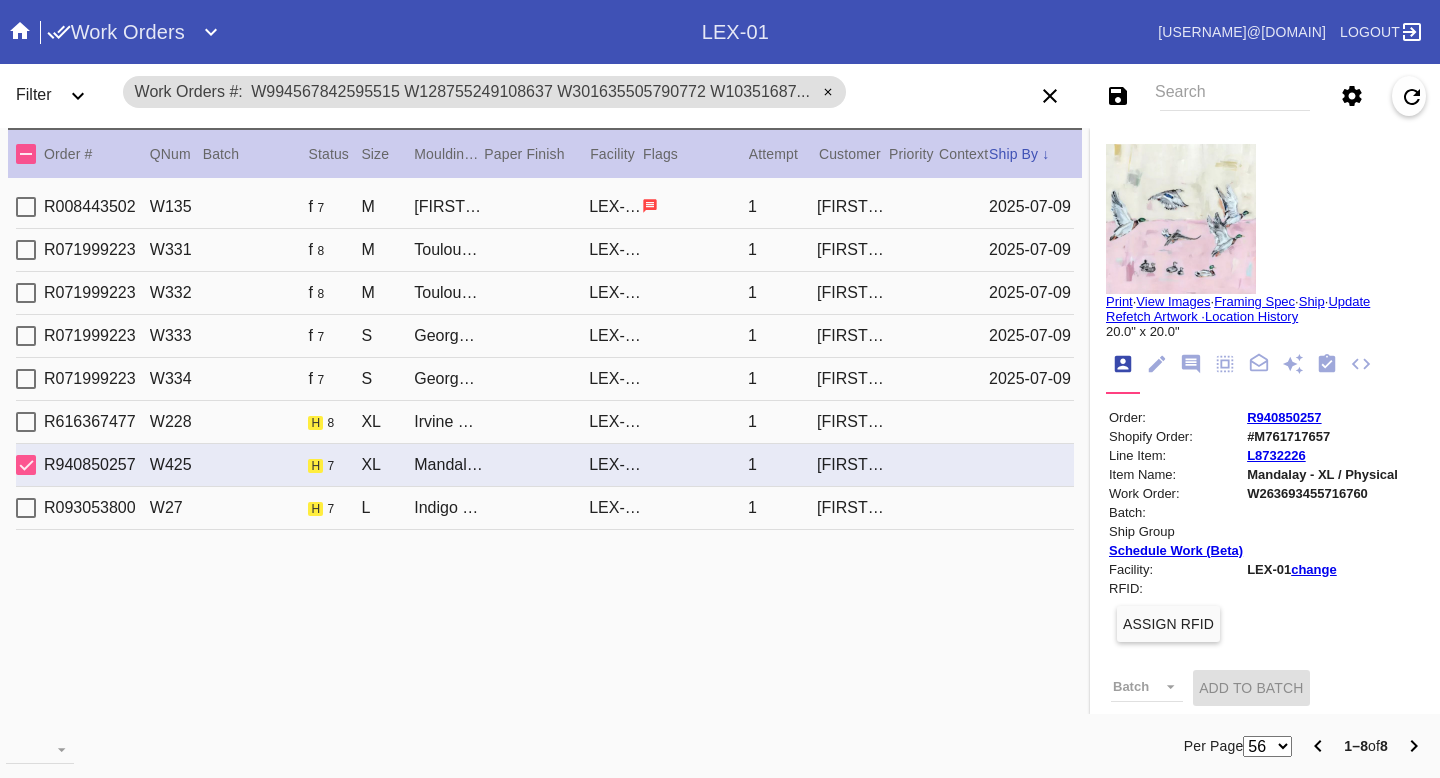 click on "R940850257 W425 h   7 XL Mandalay / Dove White LEX-01 1 Ashlyn Warren" at bounding box center [545, 465] 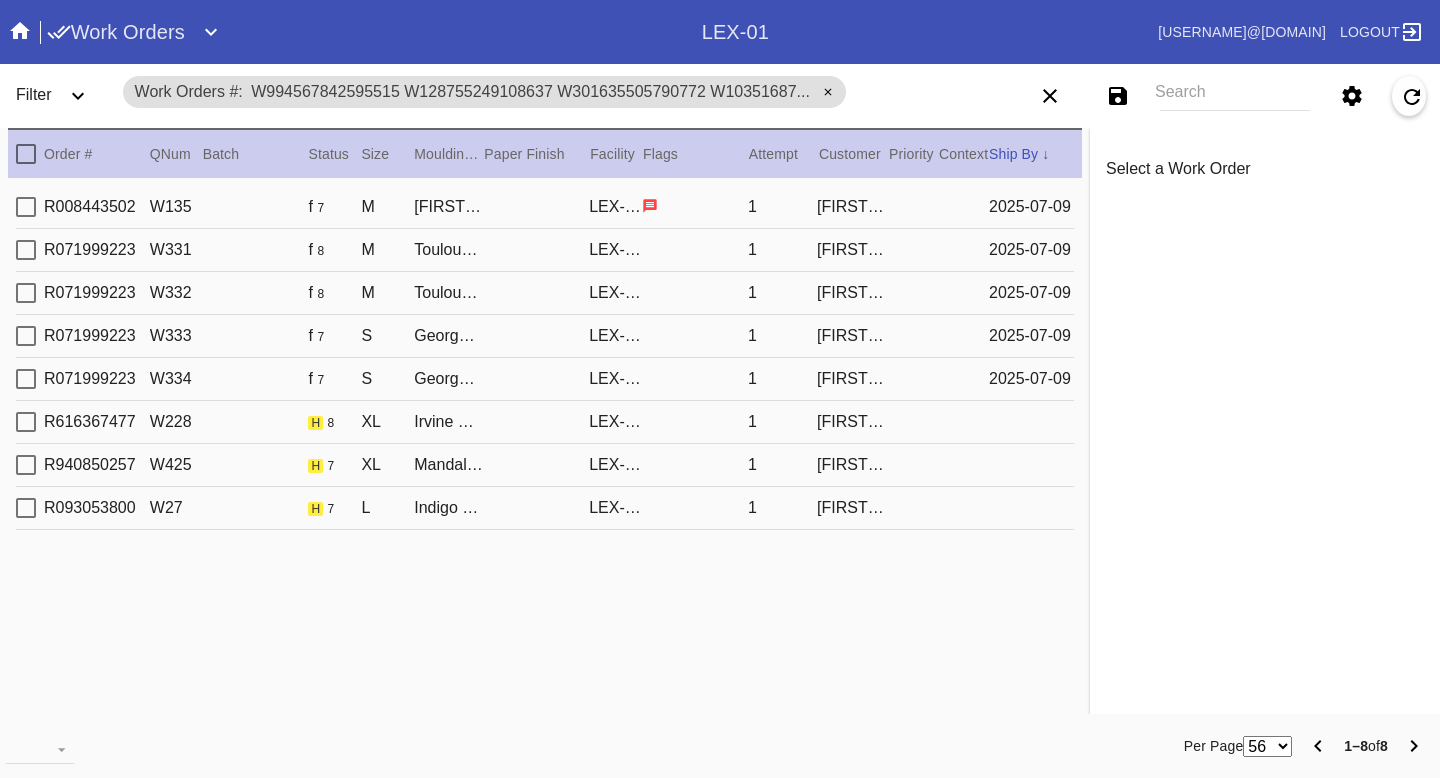 click on "R940850257 W425 h   7 XL Mandalay / Dove White LEX-01 1 Ashlyn Warren" at bounding box center (545, 465) 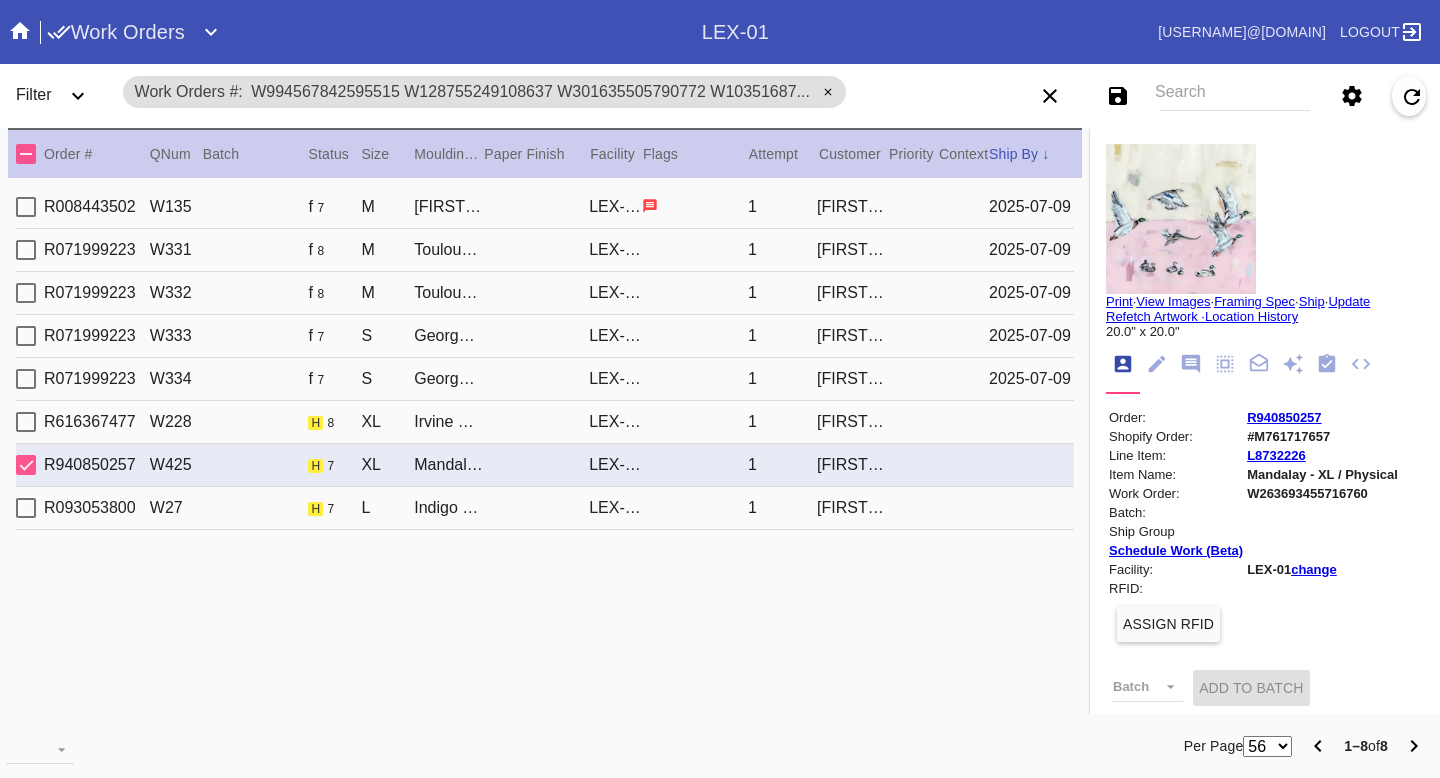 click on "R616367477 W228 h   8 XL Irvine Slim / No Mat LEX-01 1 Ian Klaus" at bounding box center (545, 422) 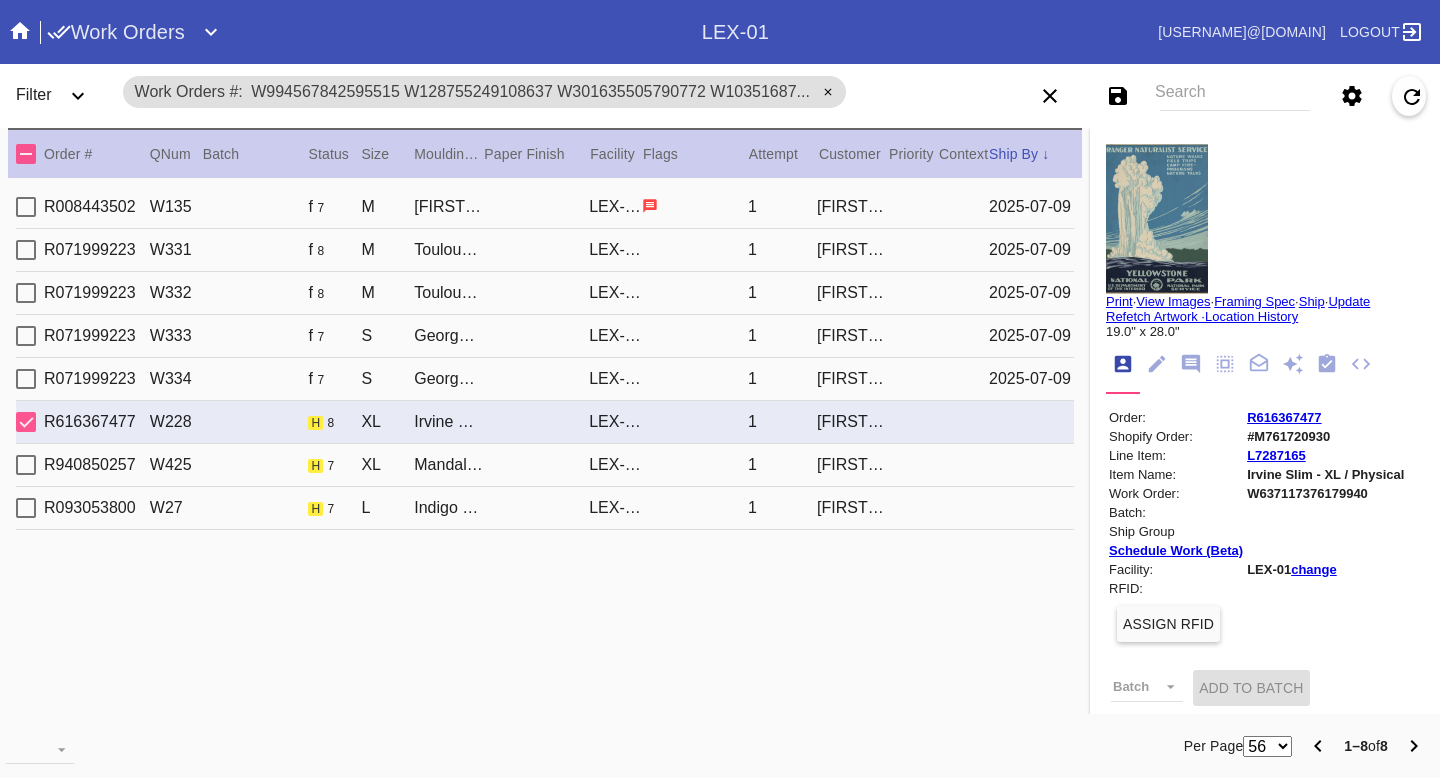 click on "R093053800 W27 h   7 L Indigo Walnut Gallery / Dusty Blue LEX-01 1 TJ Seabrooks" at bounding box center (545, 508) 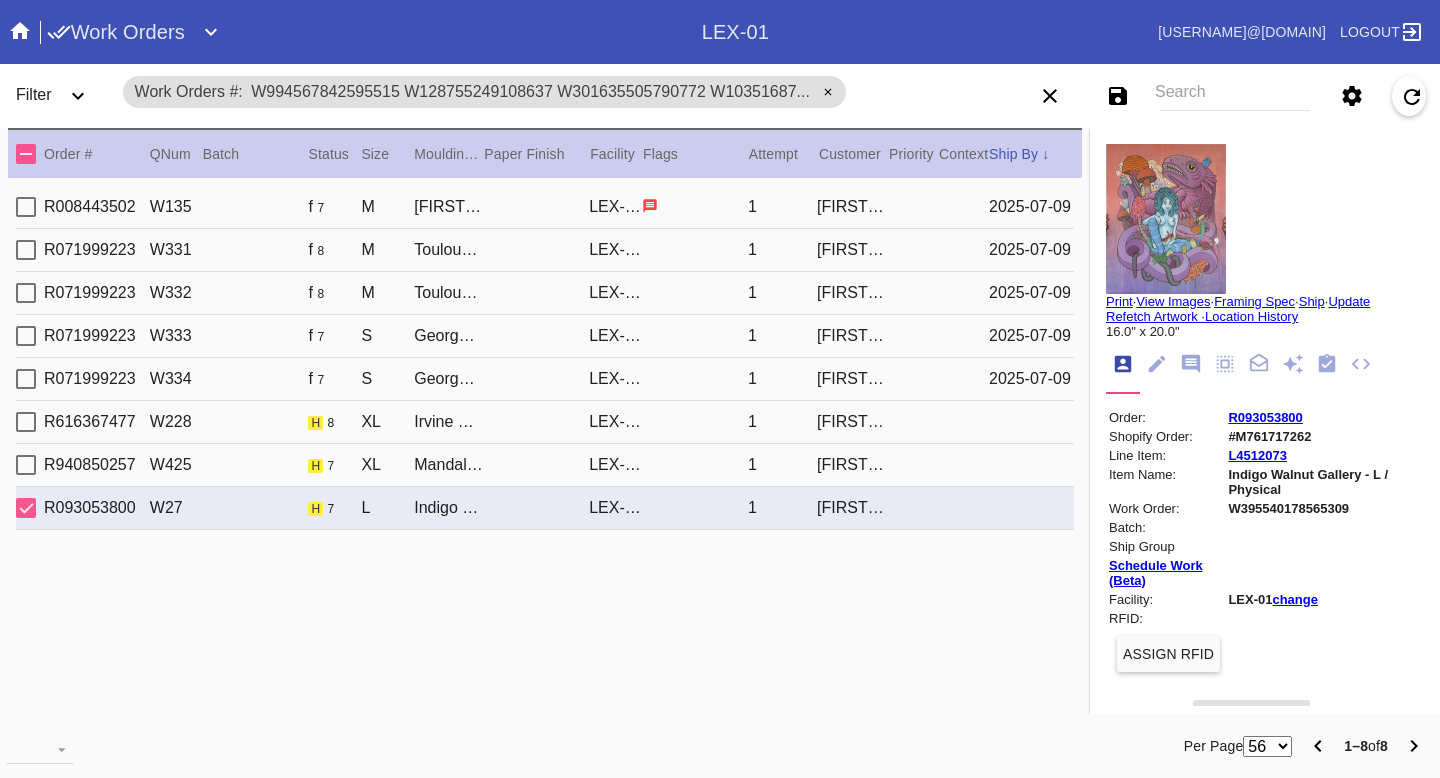click on "R940850257 W425 h   7 XL Mandalay / Dove White LEX-01 1 Ashlyn Warren" at bounding box center [545, 465] 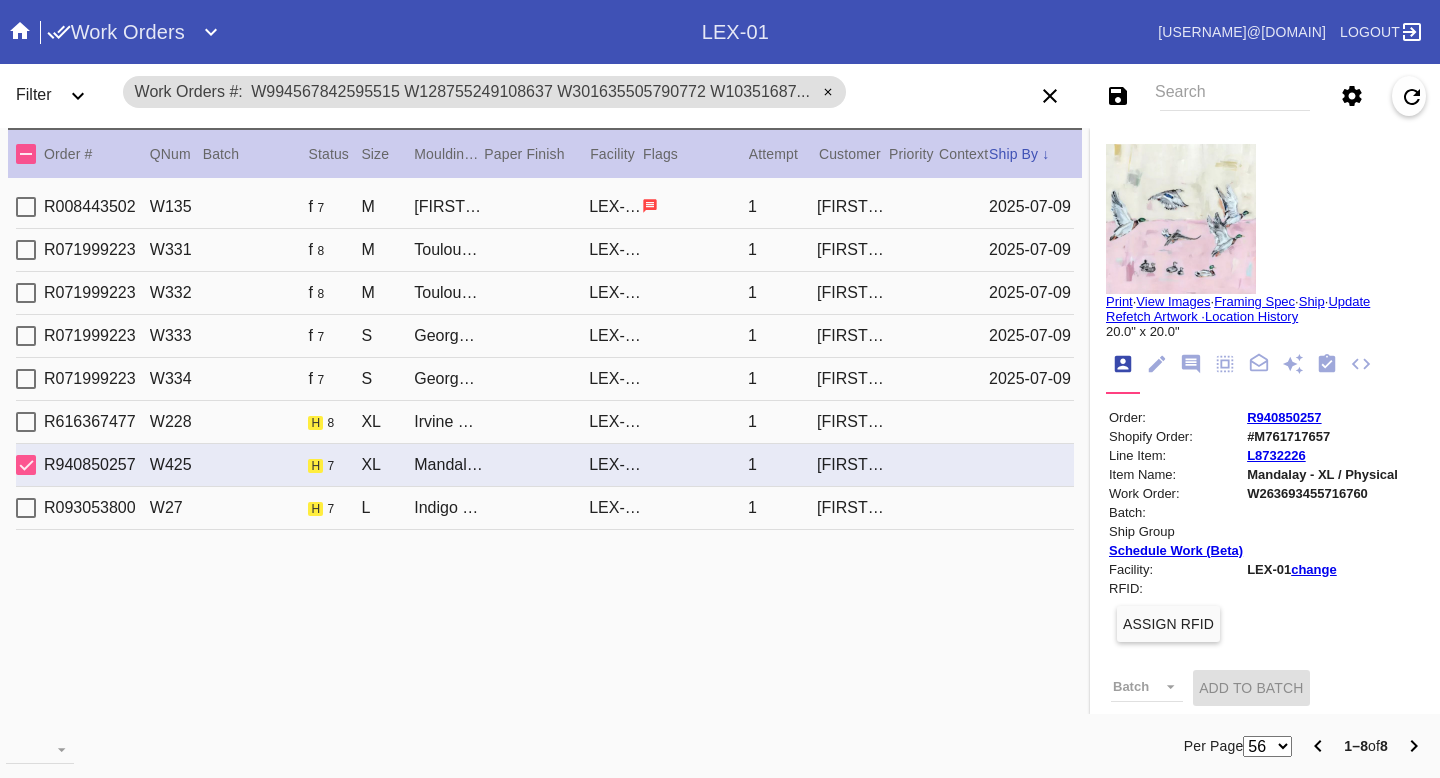 click on "R616367477 W228 h   8 XL Irvine Slim / No Mat LEX-01 1 Ian Klaus" at bounding box center (545, 422) 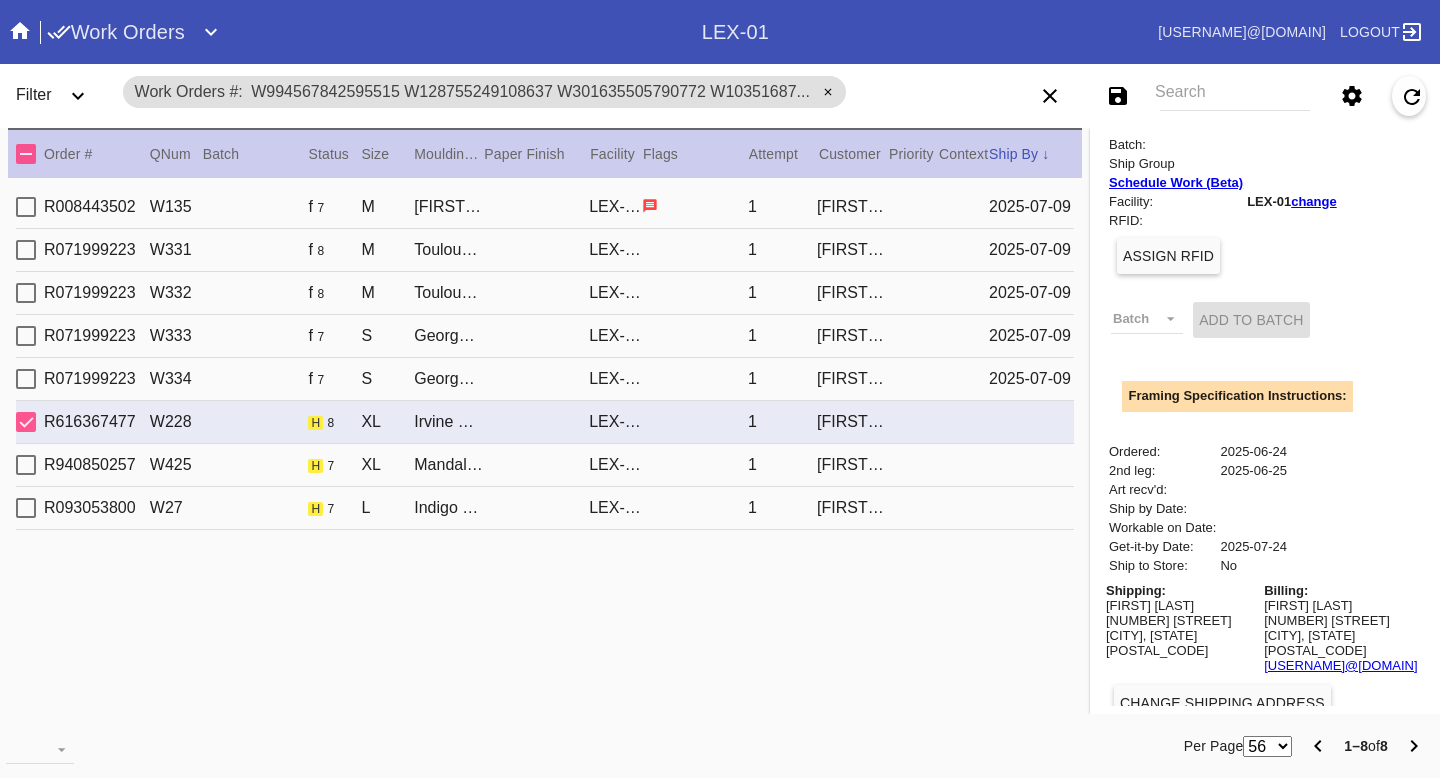 scroll, scrollTop: 475, scrollLeft: 0, axis: vertical 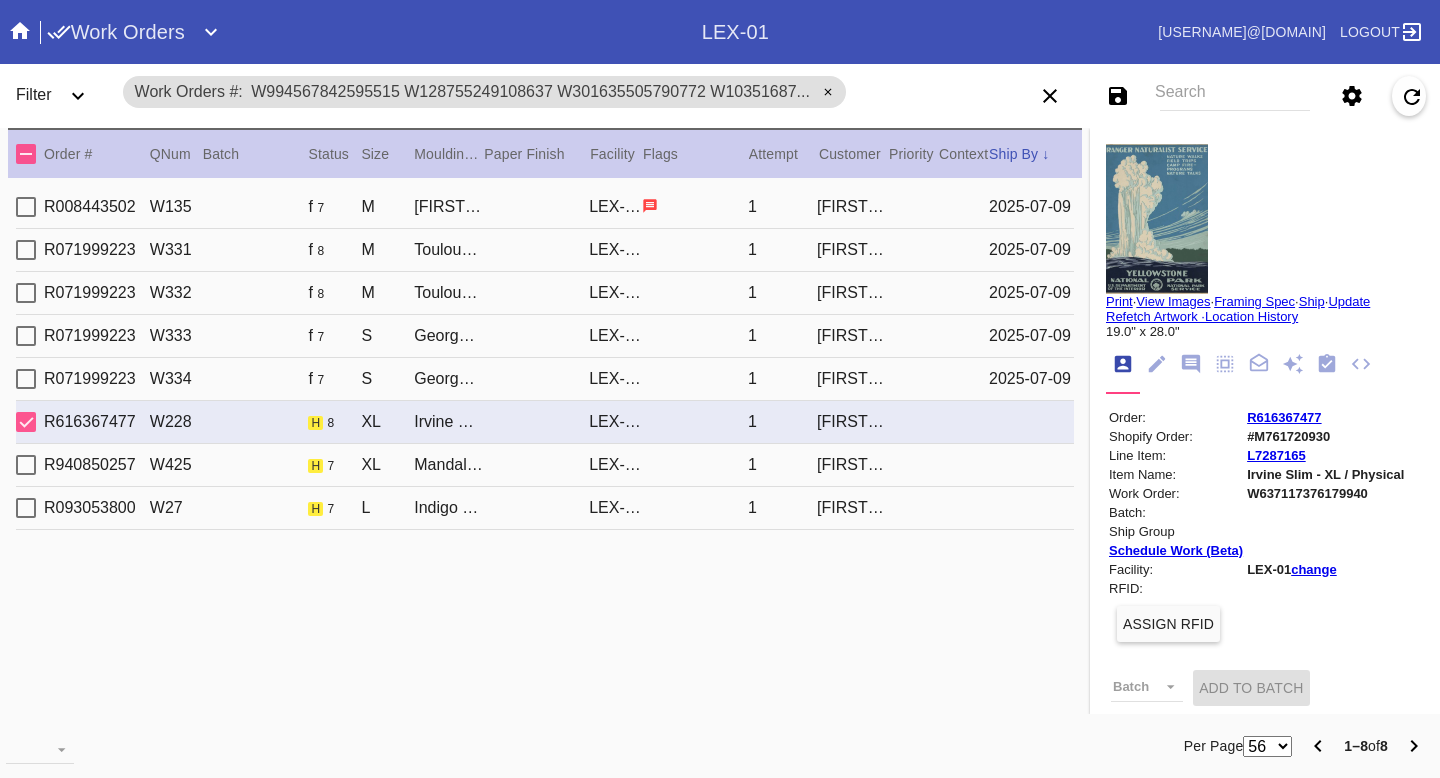 click on "R616367477" at bounding box center (1284, 417) 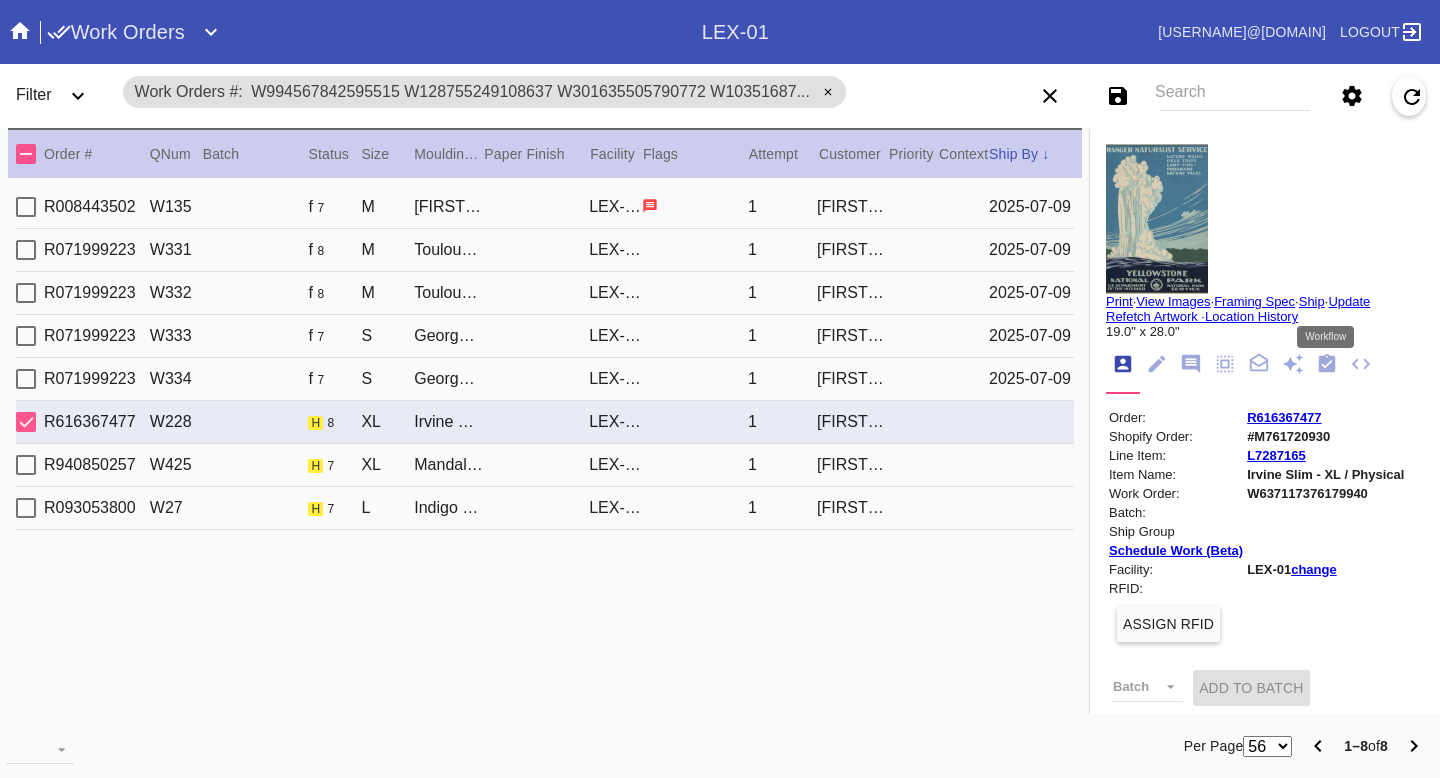 click at bounding box center [1327, 363] 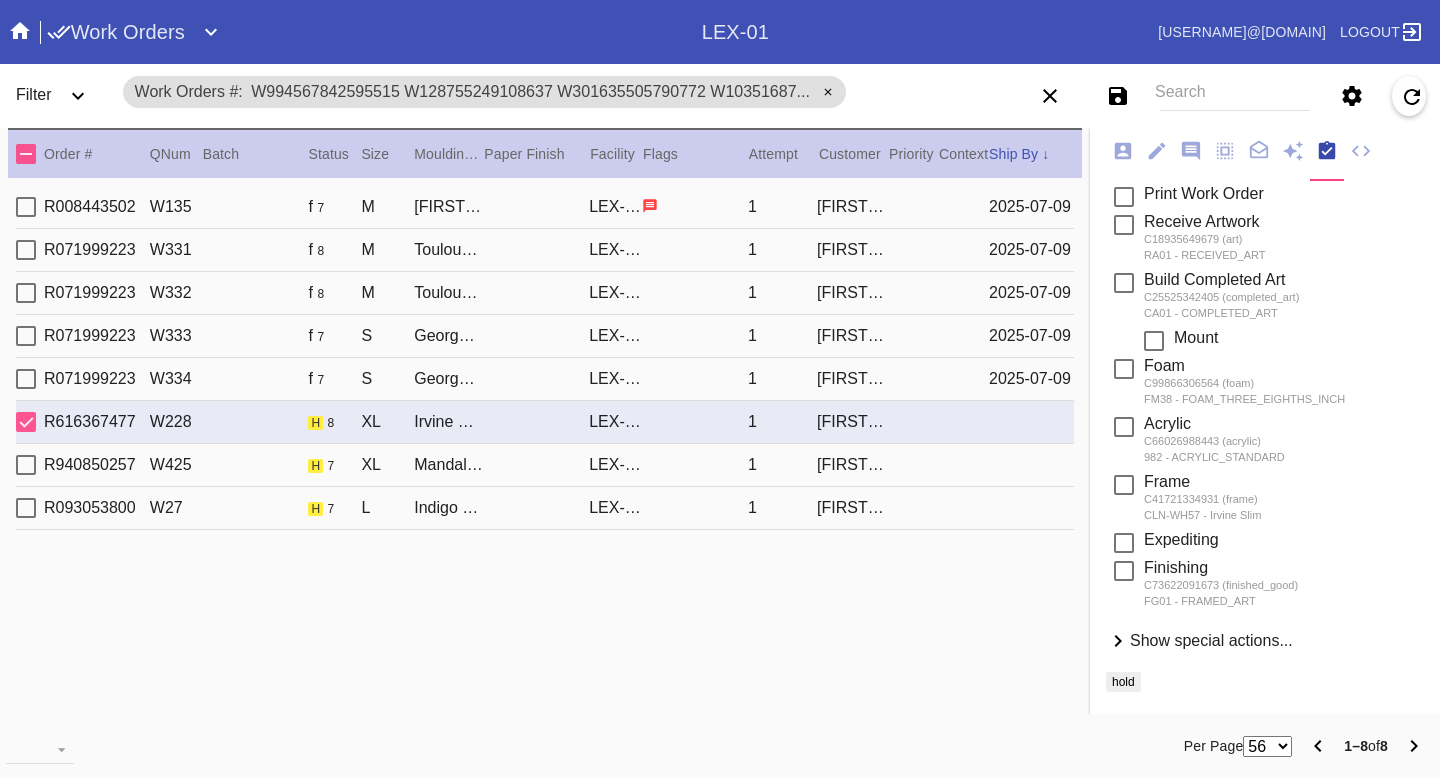 scroll, scrollTop: 223, scrollLeft: 0, axis: vertical 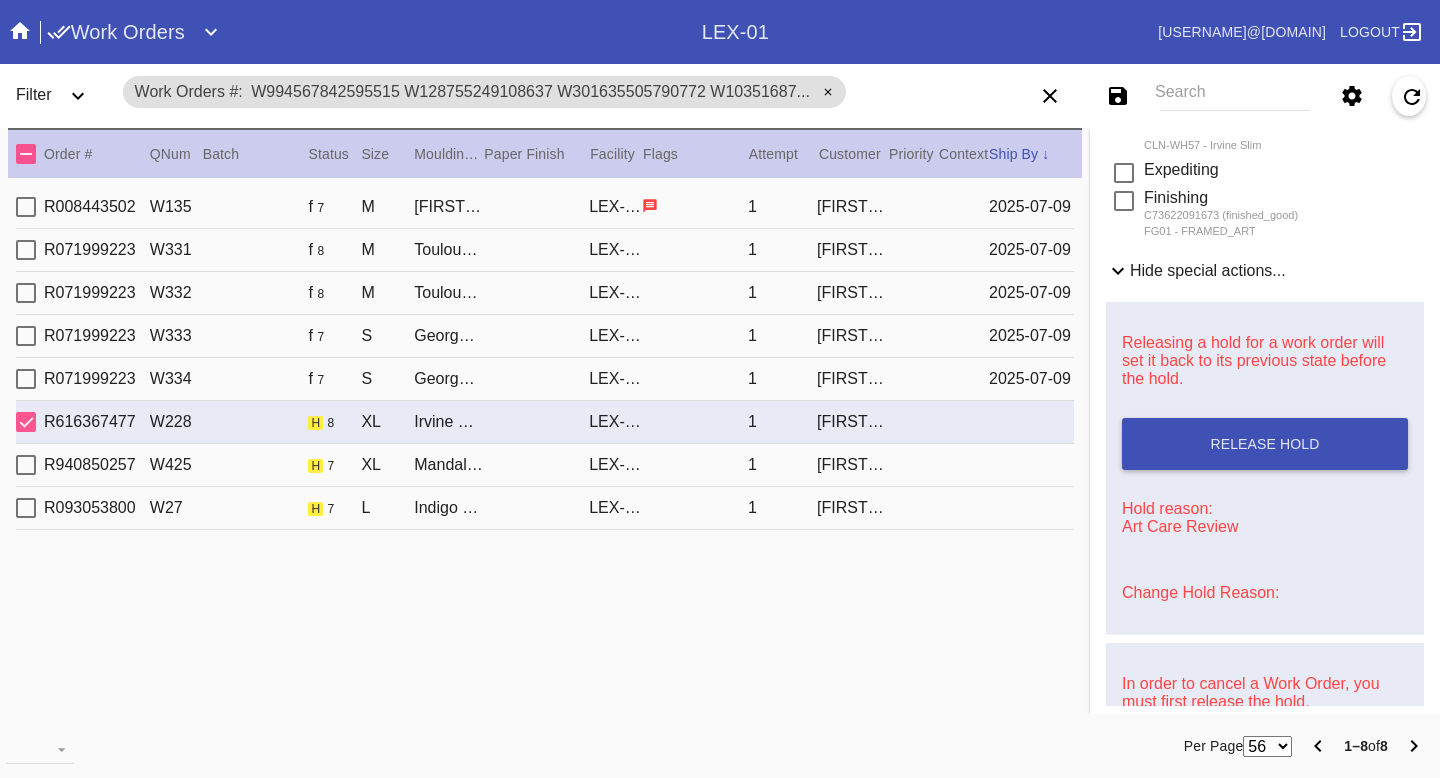click on "Change Hold Reason:" at bounding box center (1200, 592) 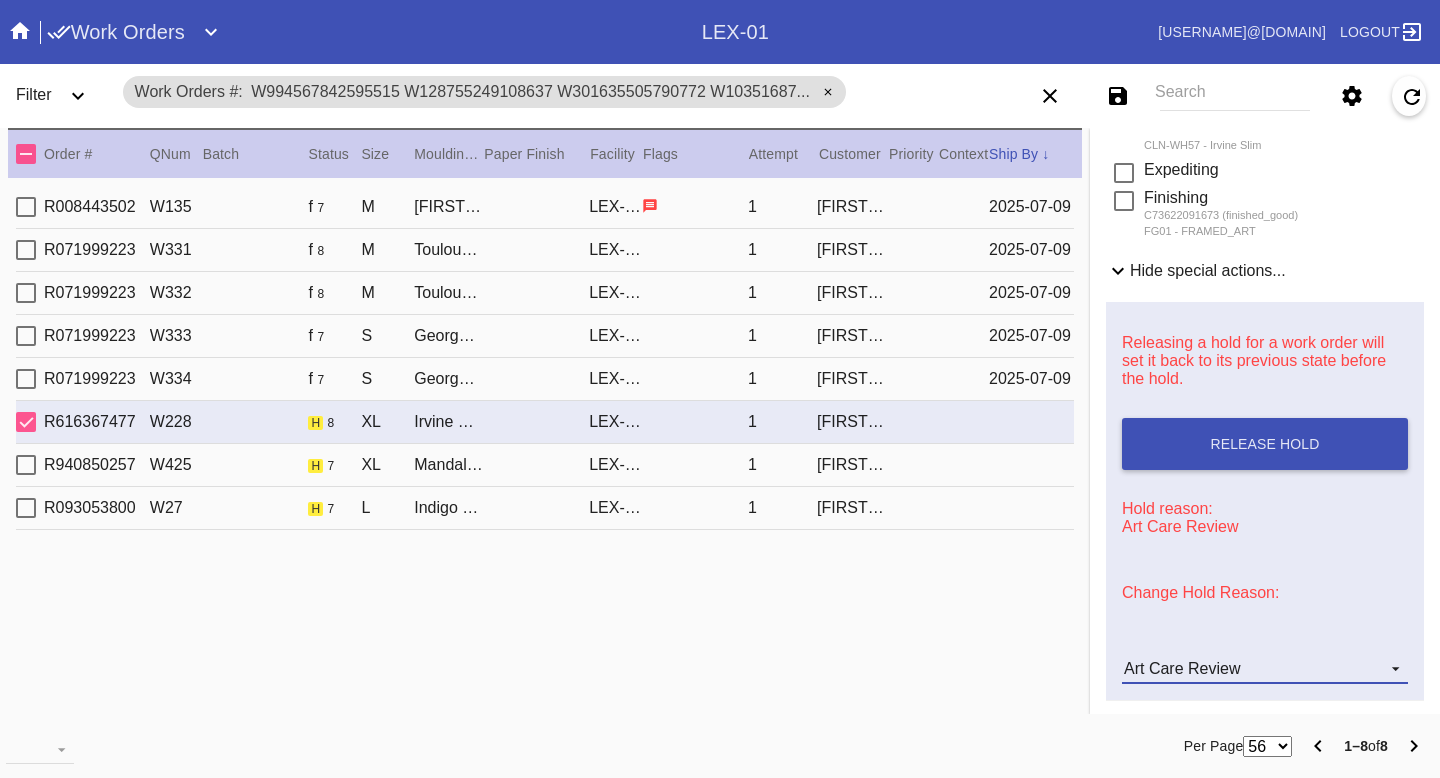 click on "Art Care Review" at bounding box center [1182, 668] 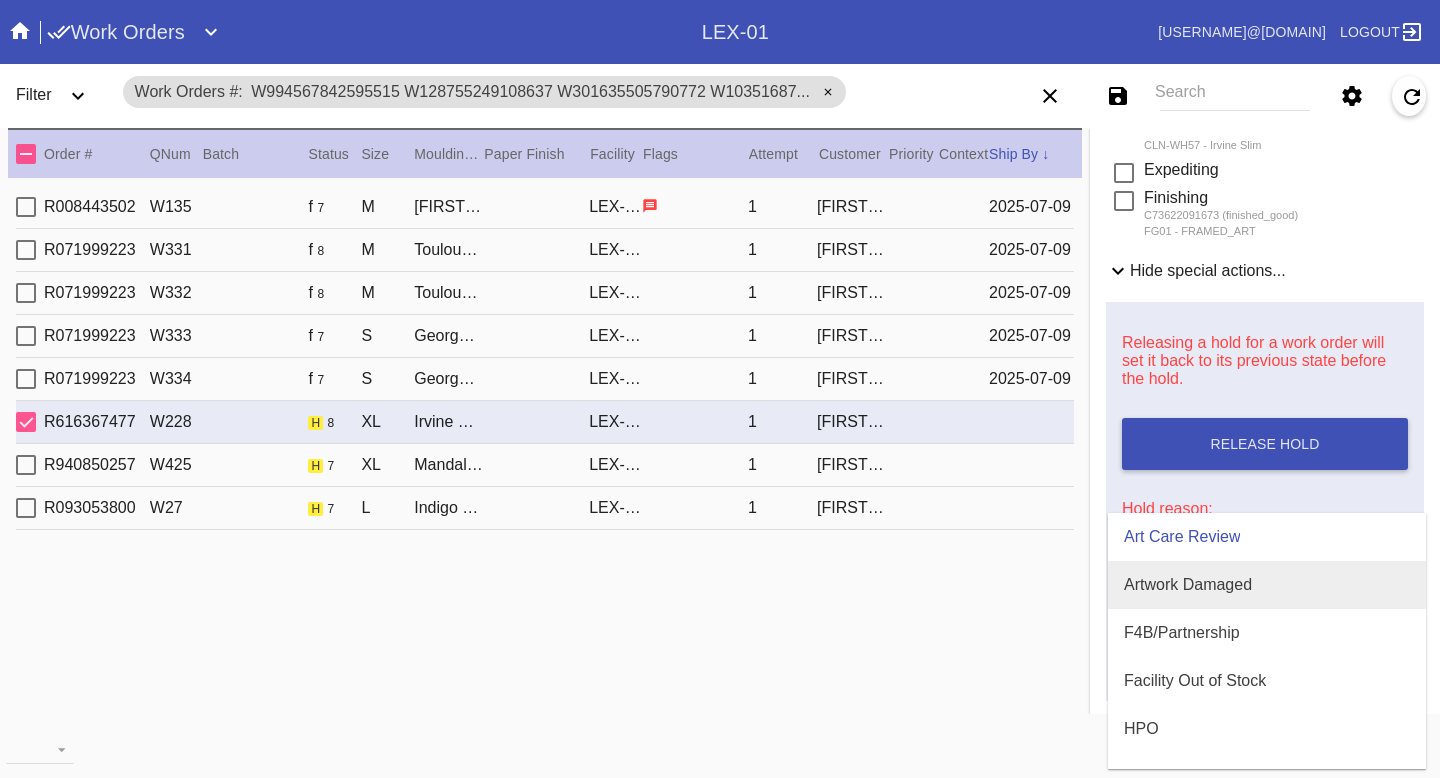 click on "Artwork Damaged" at bounding box center (1267, 585) 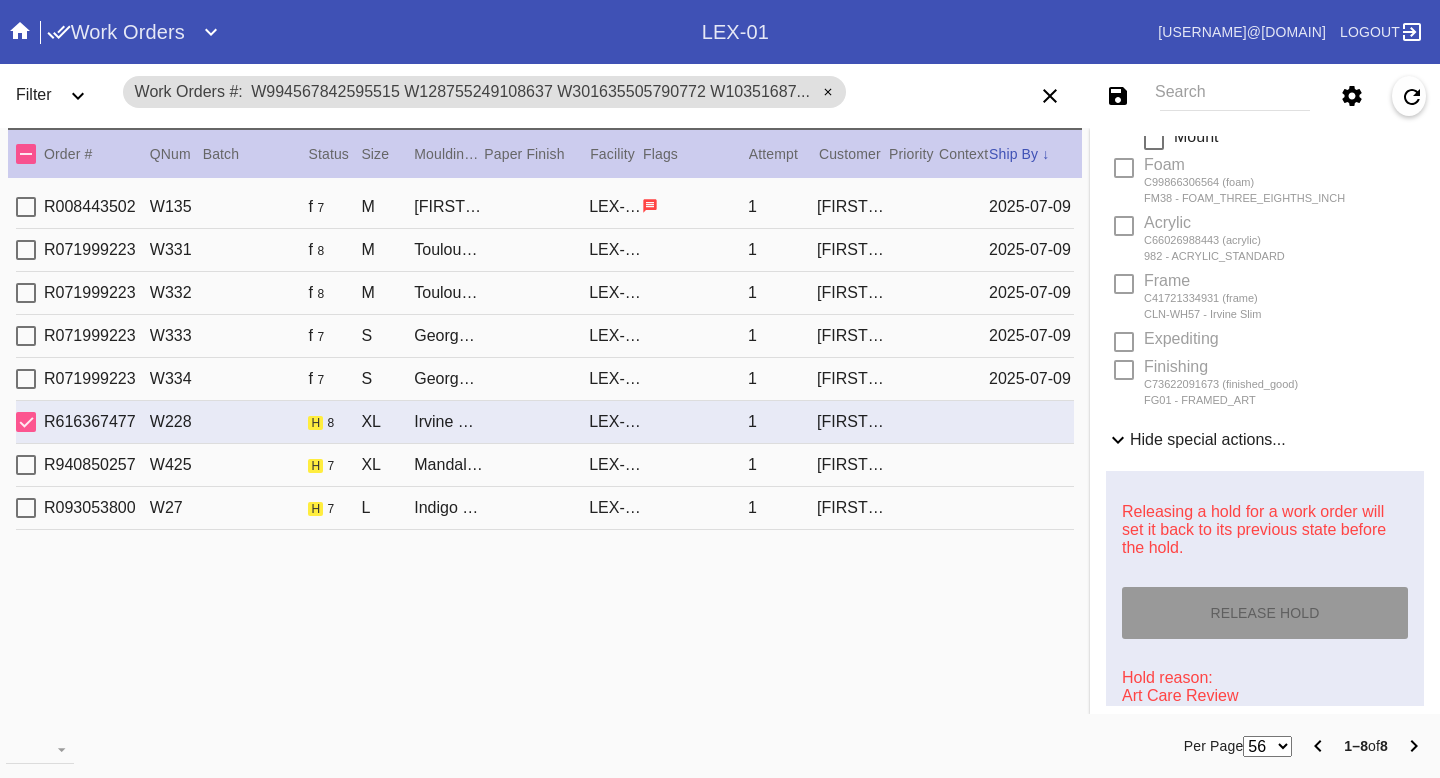 scroll, scrollTop: 0, scrollLeft: 0, axis: both 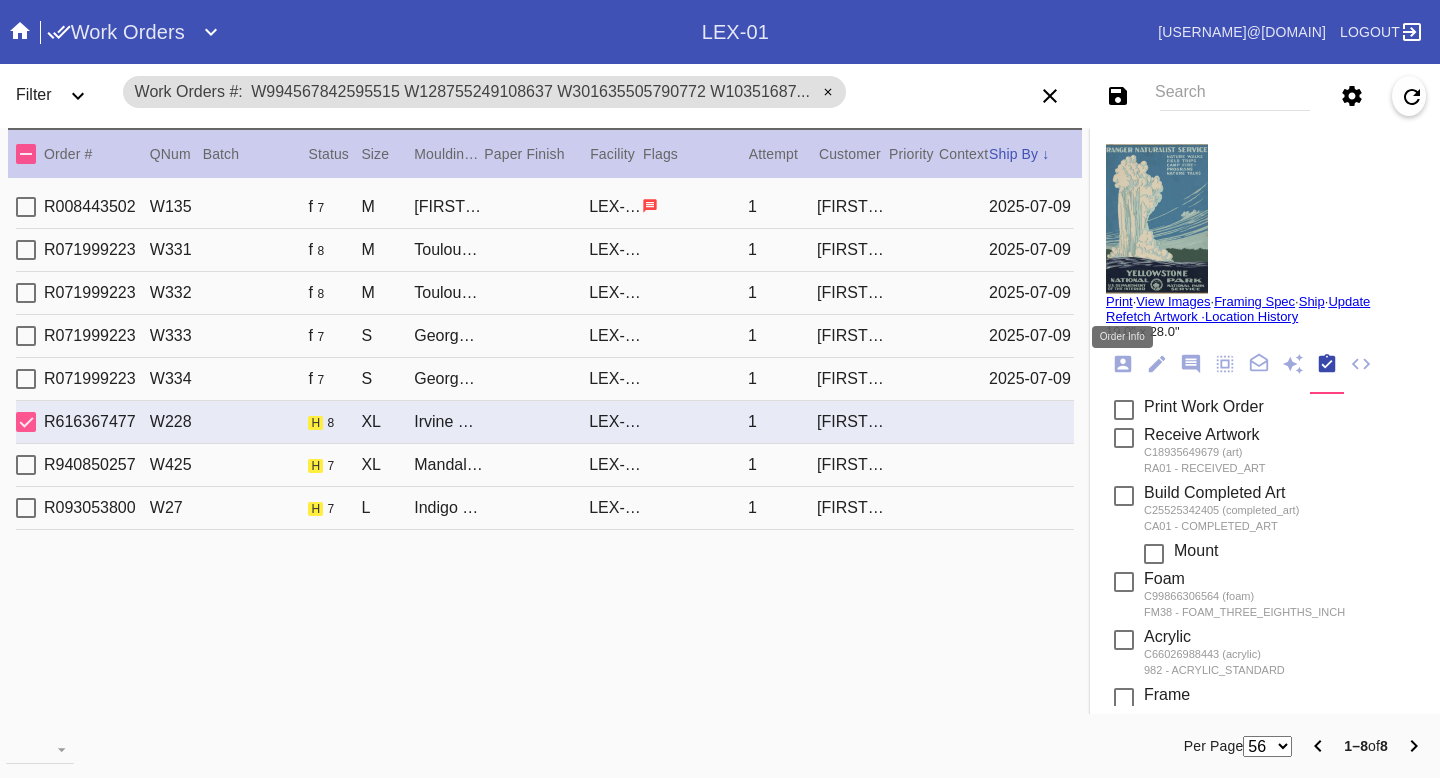 click at bounding box center [1123, 364] 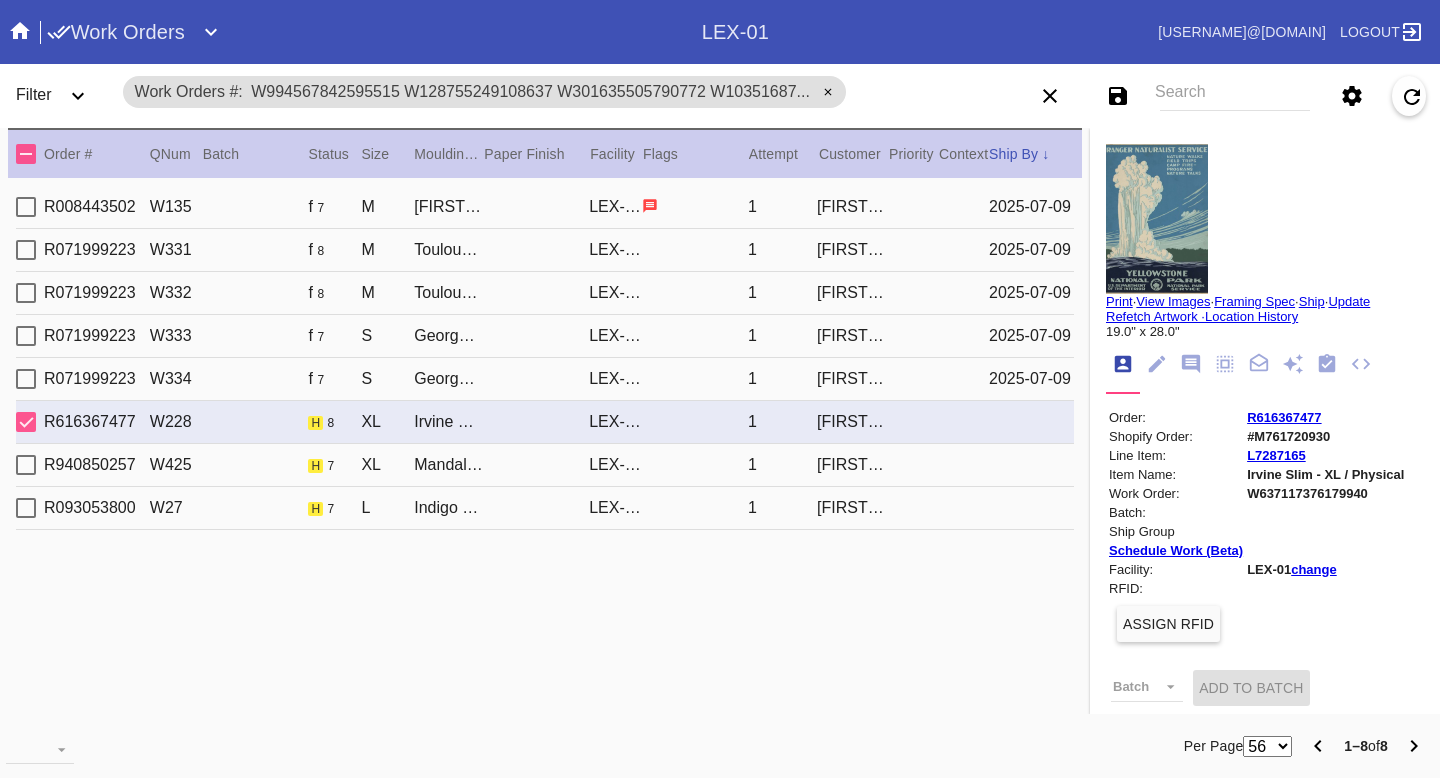 click on "W637117376179940" at bounding box center [1325, 493] 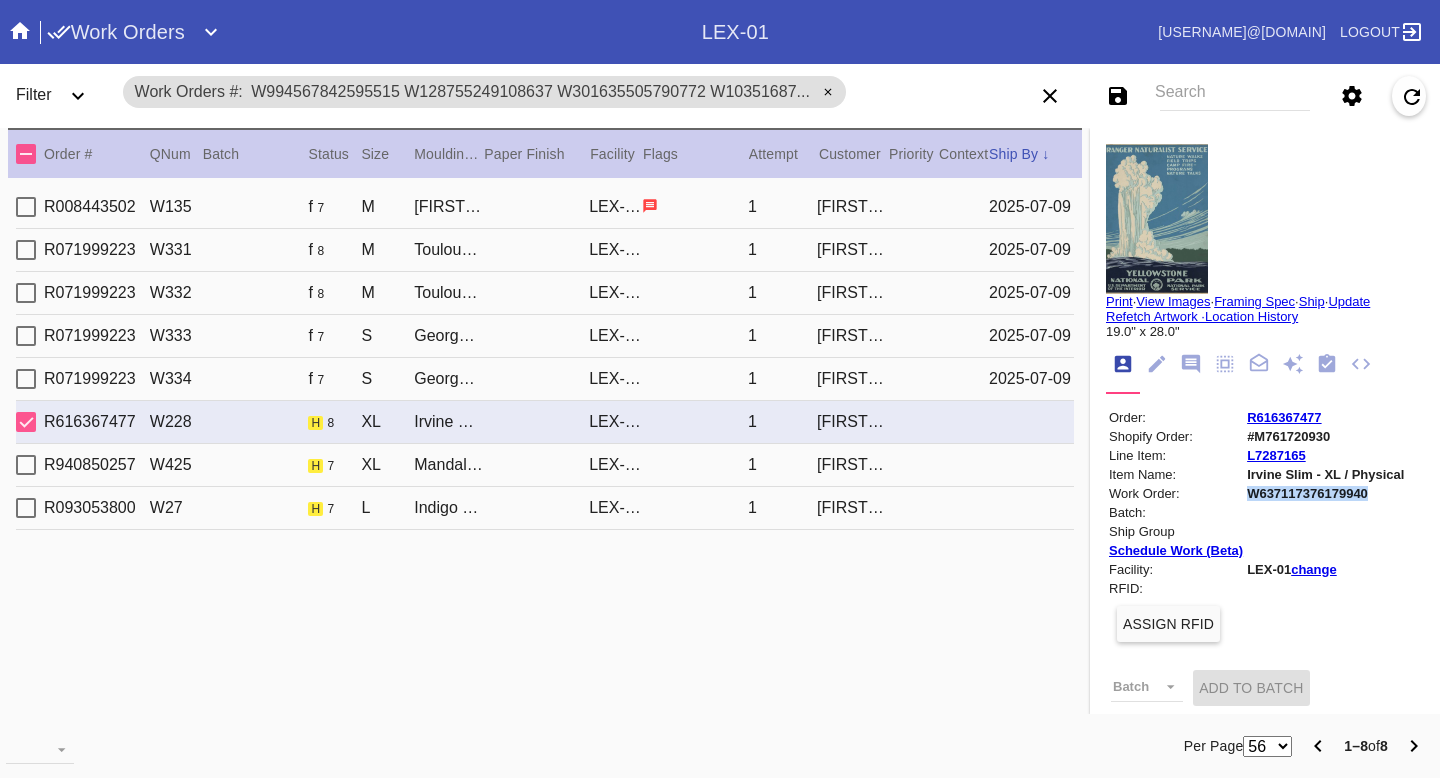 click on "W637117376179940" at bounding box center [1325, 493] 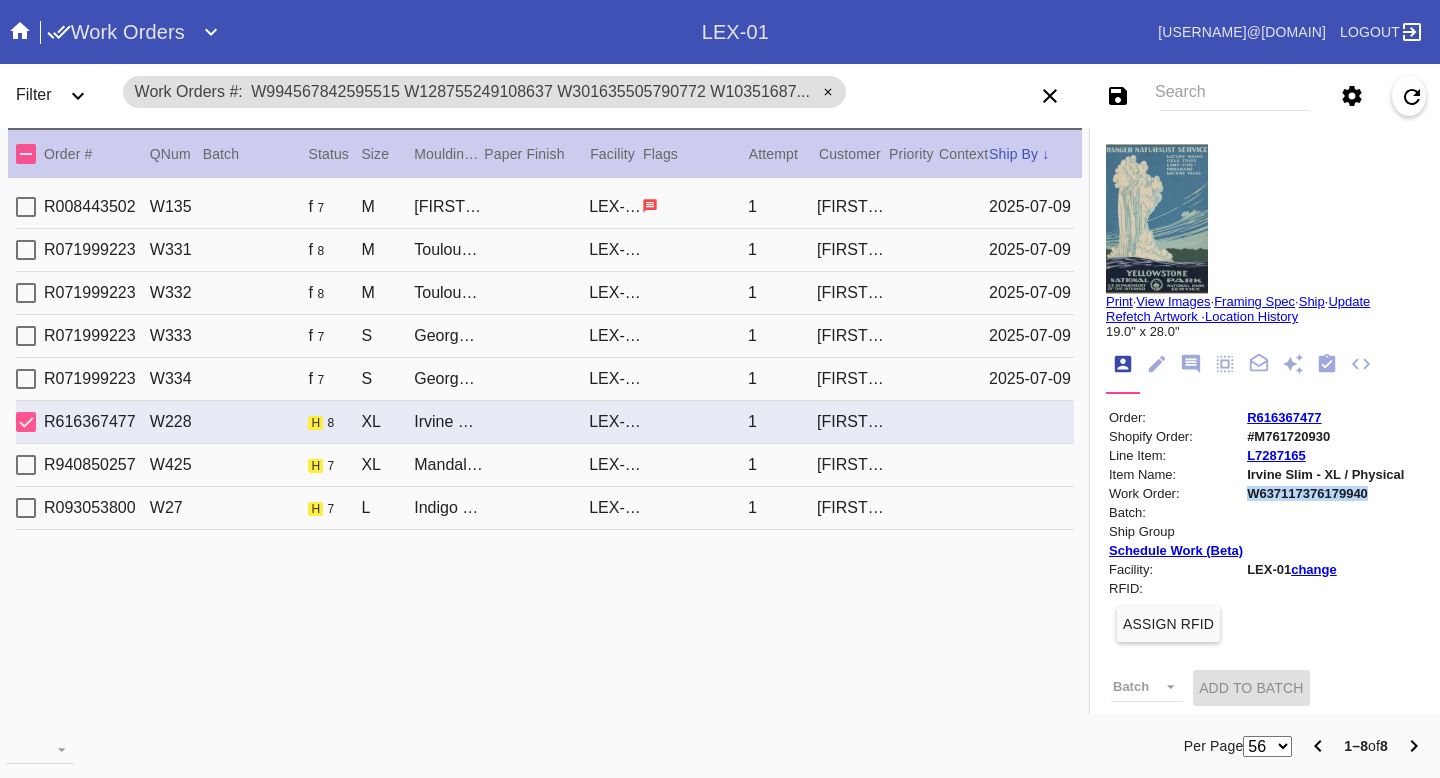 copy on "W637117376179940" 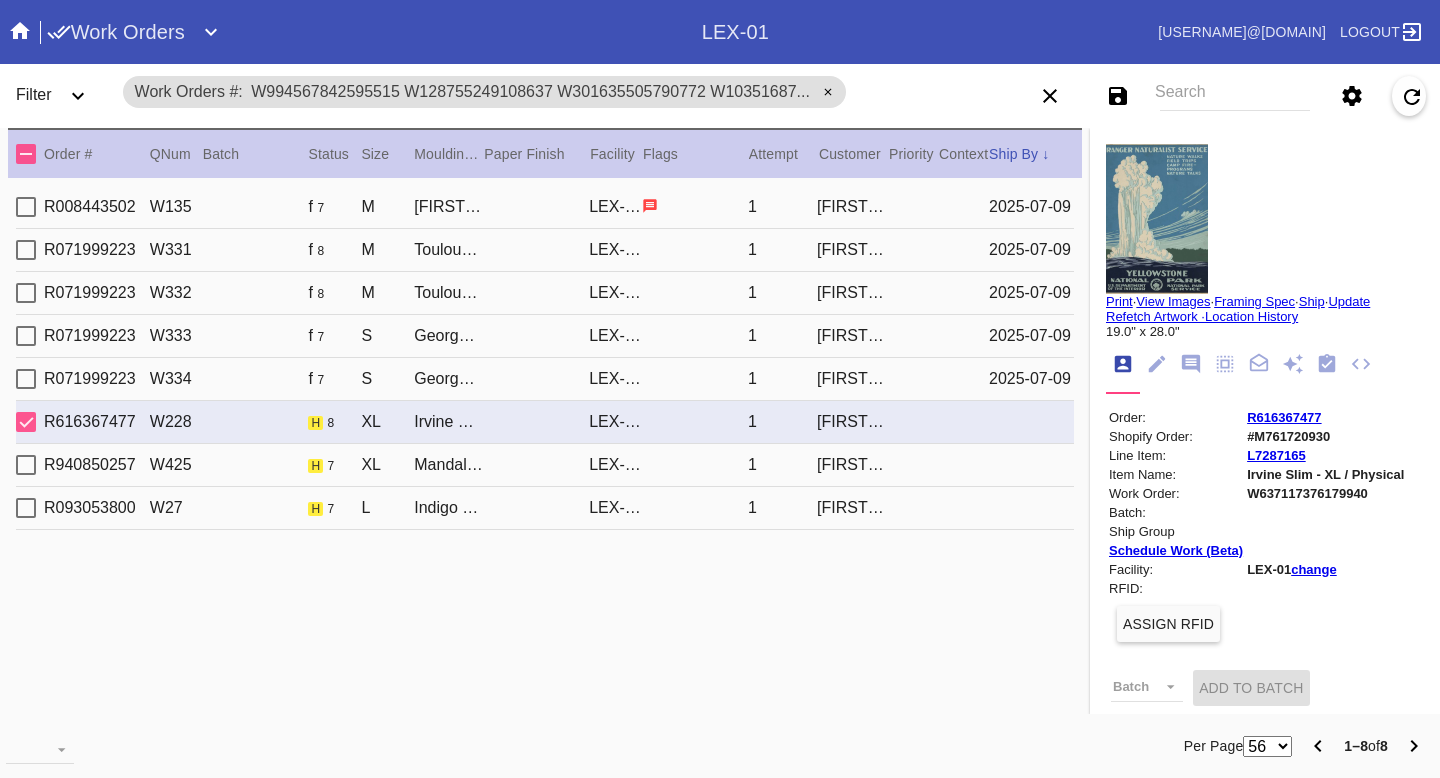 click at bounding box center [1327, 364] 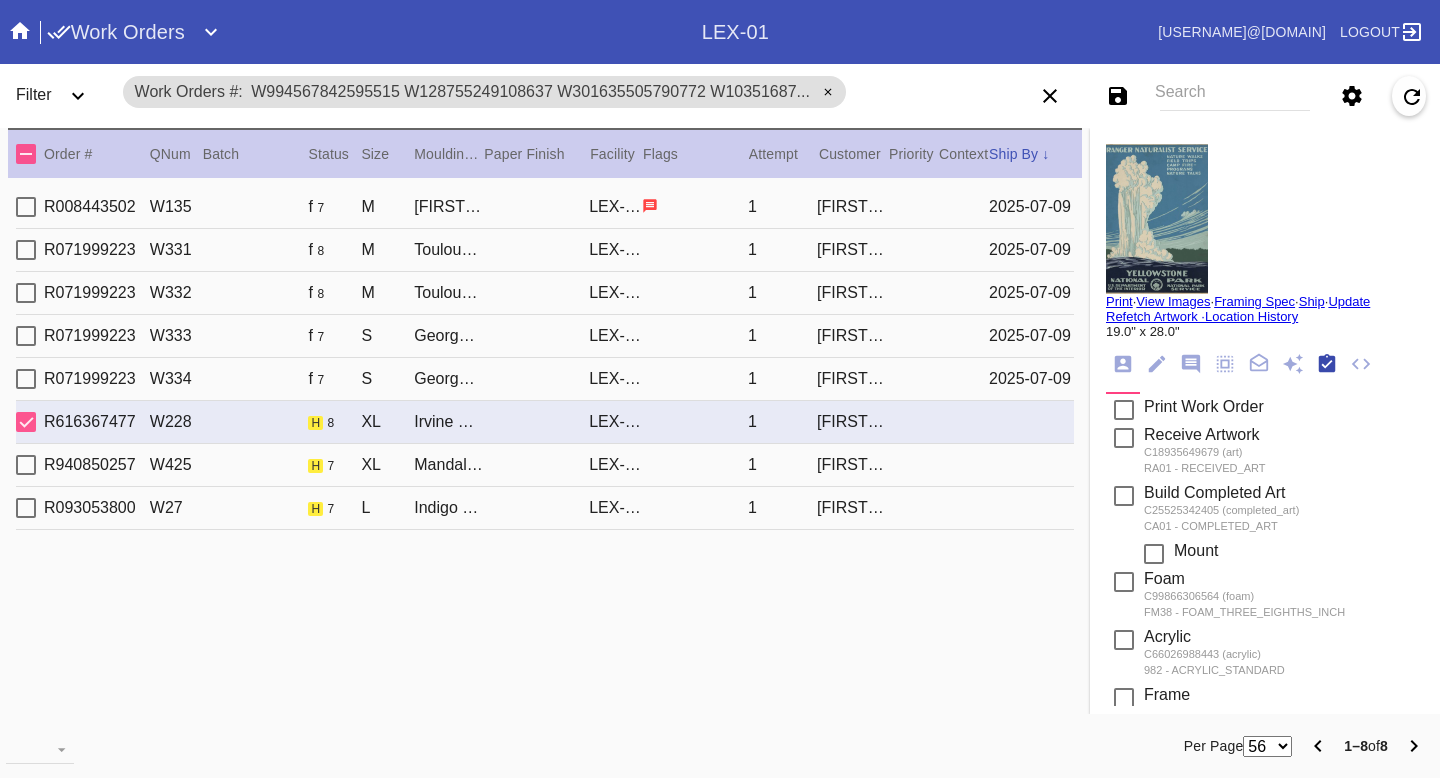 scroll, scrollTop: 320, scrollLeft: 0, axis: vertical 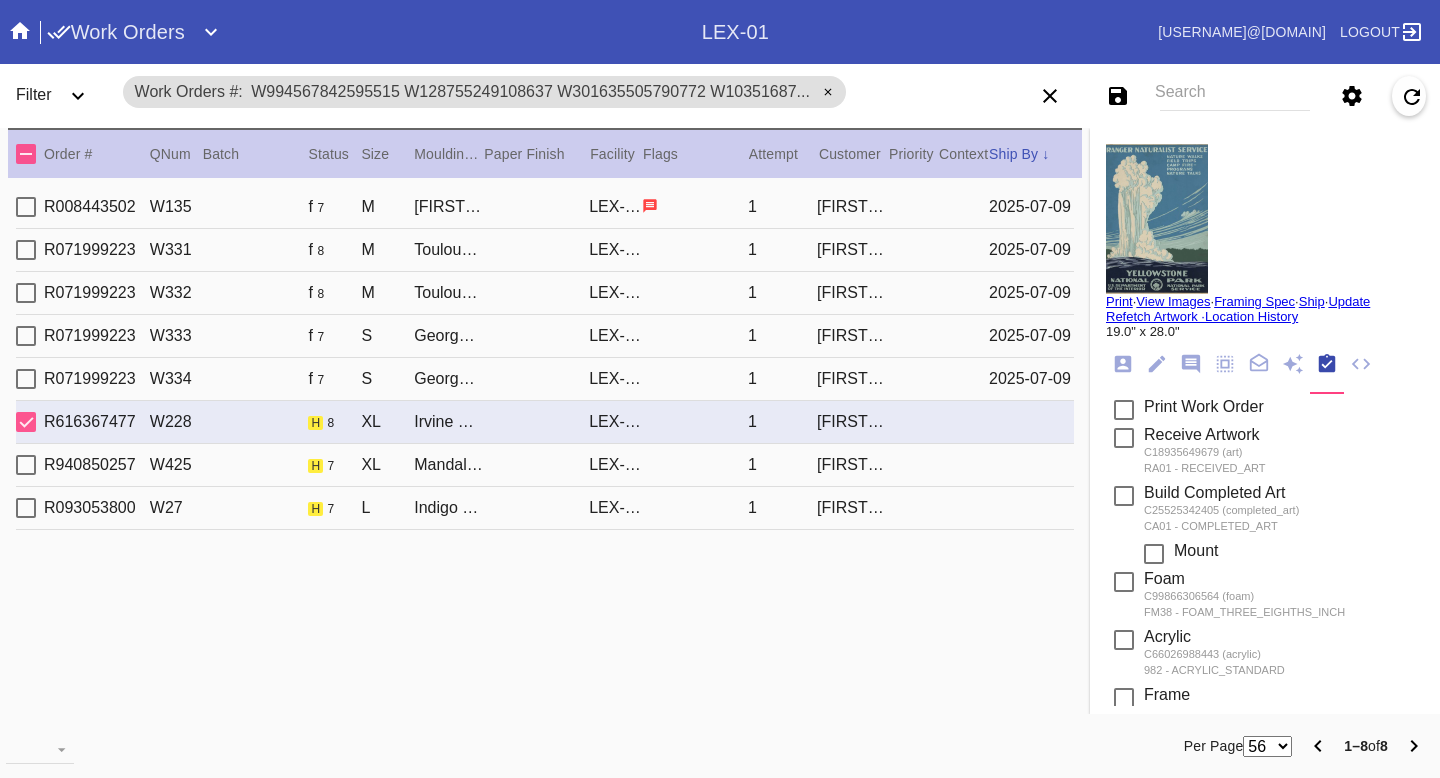 click on "R940850257 W425 h   7 XL Mandalay / Dove White LEX-01 1 Ashlyn Warren" at bounding box center (545, 465) 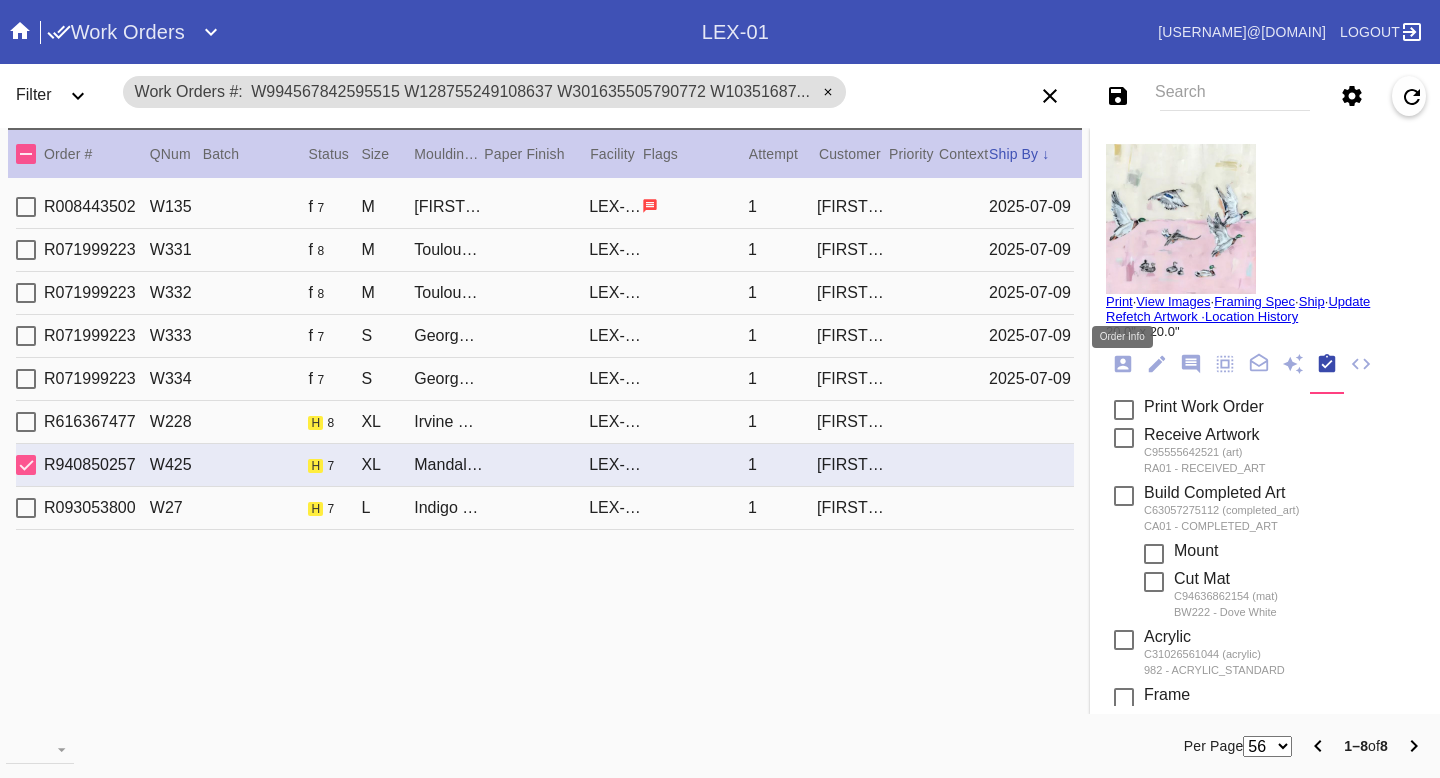 click at bounding box center (1123, 364) 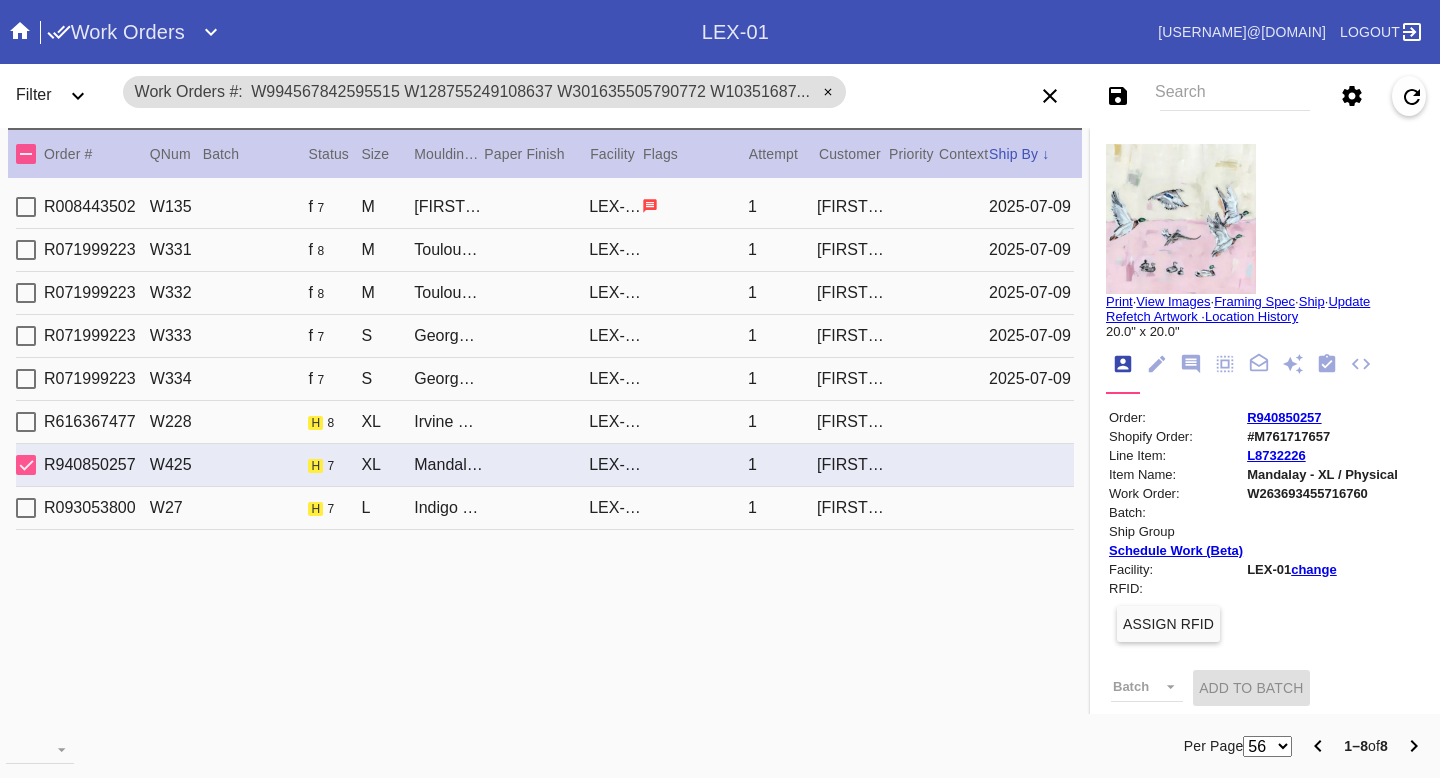 click on "R093053800 W27 h   7 L Indigo Walnut Gallery / Dusty Blue LEX-01 1 TJ Seabrooks" at bounding box center (545, 508) 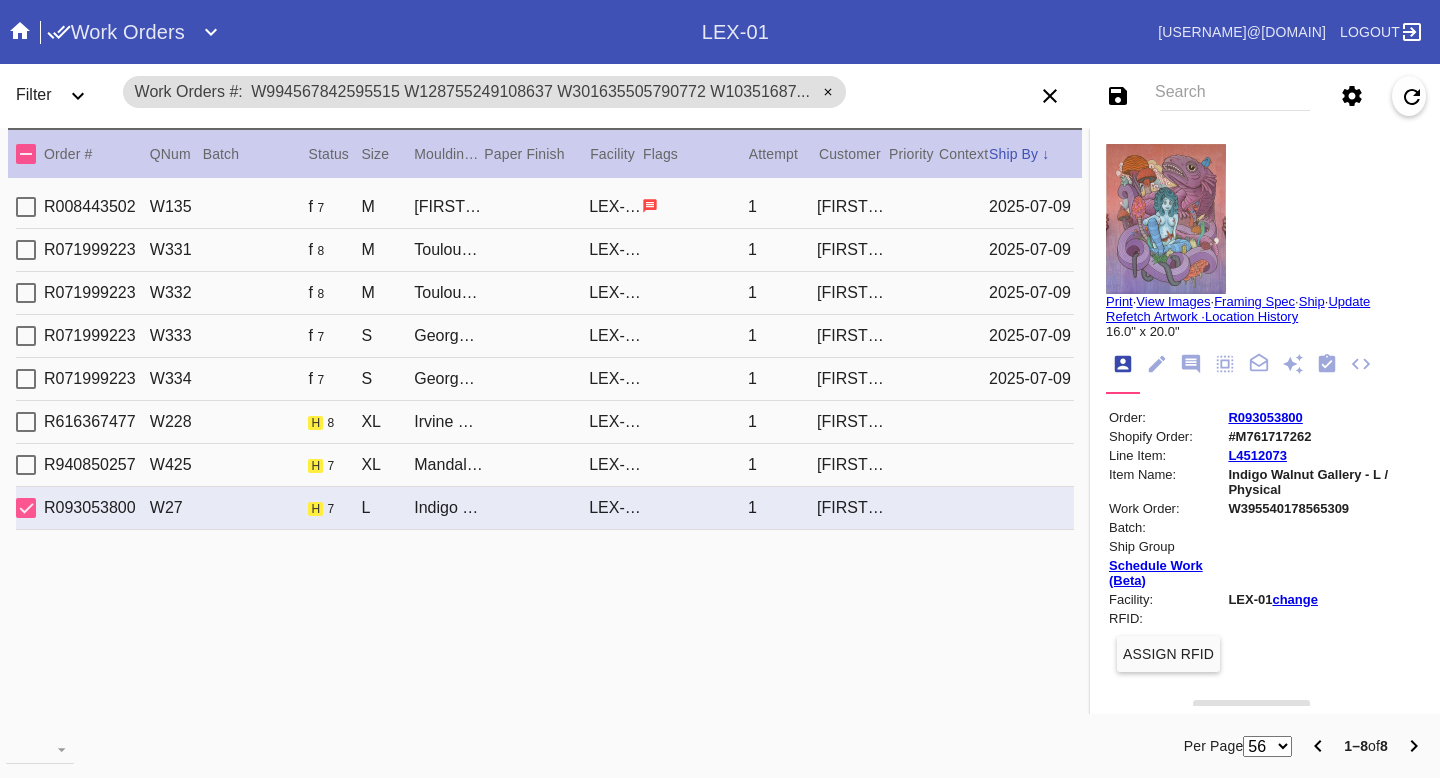 click at bounding box center [1157, 364] 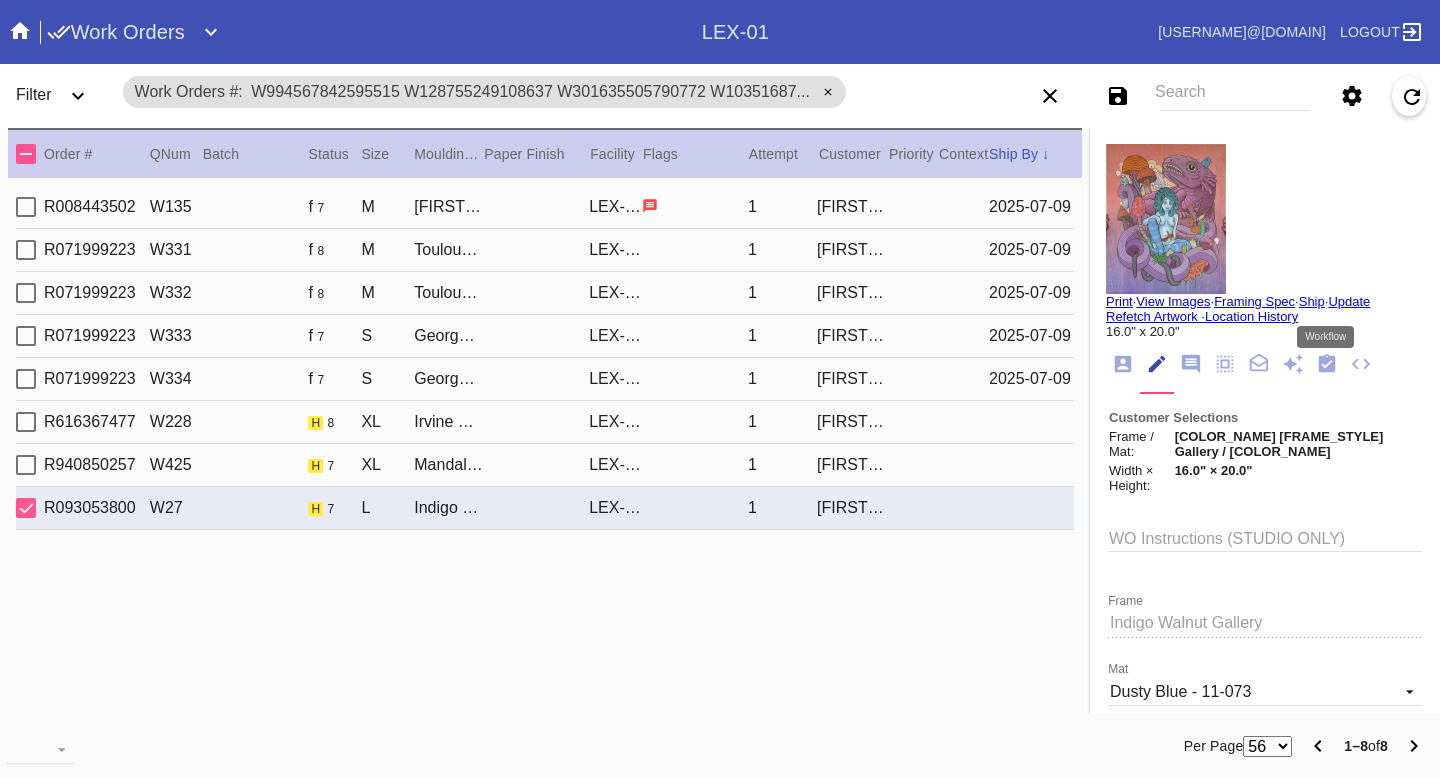 click at bounding box center (1327, 363) 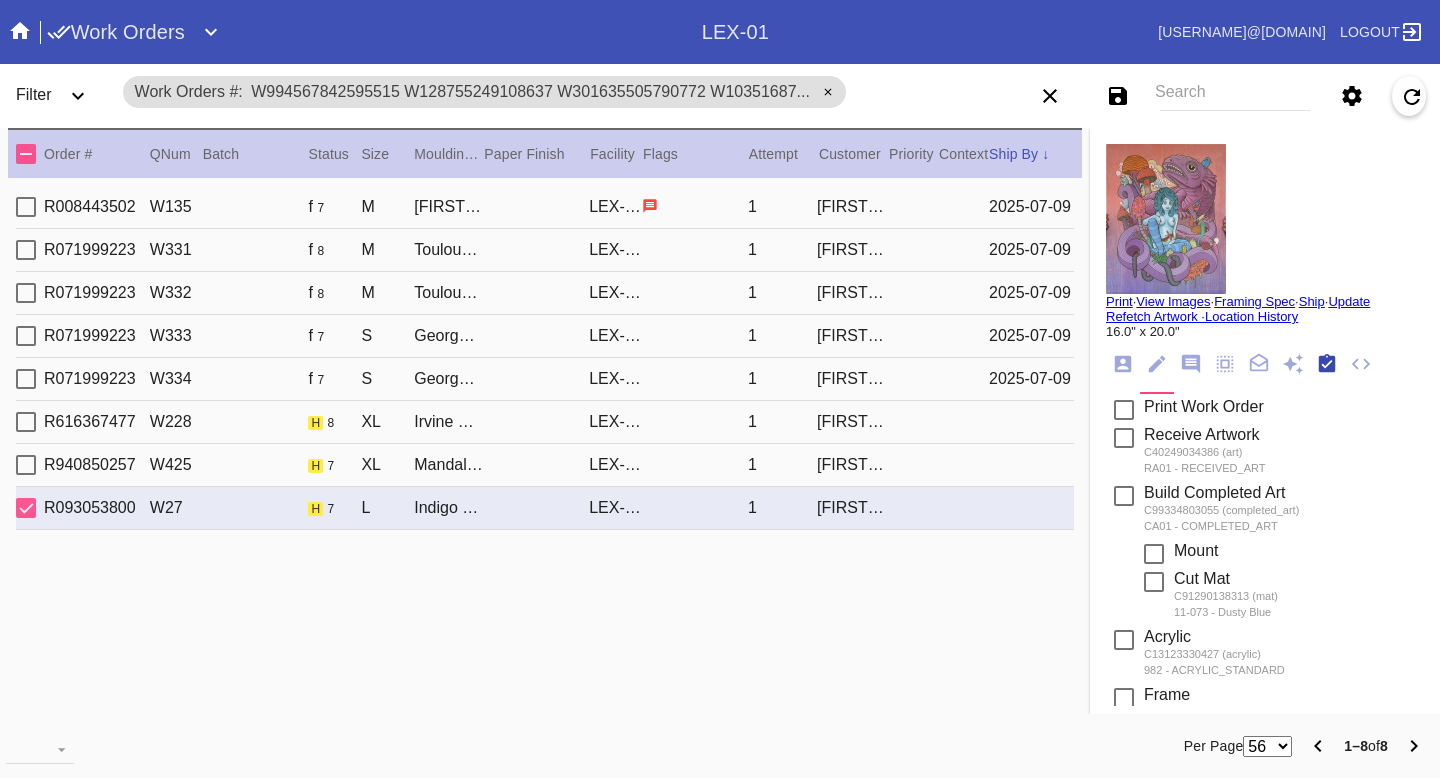 scroll, scrollTop: 320, scrollLeft: 0, axis: vertical 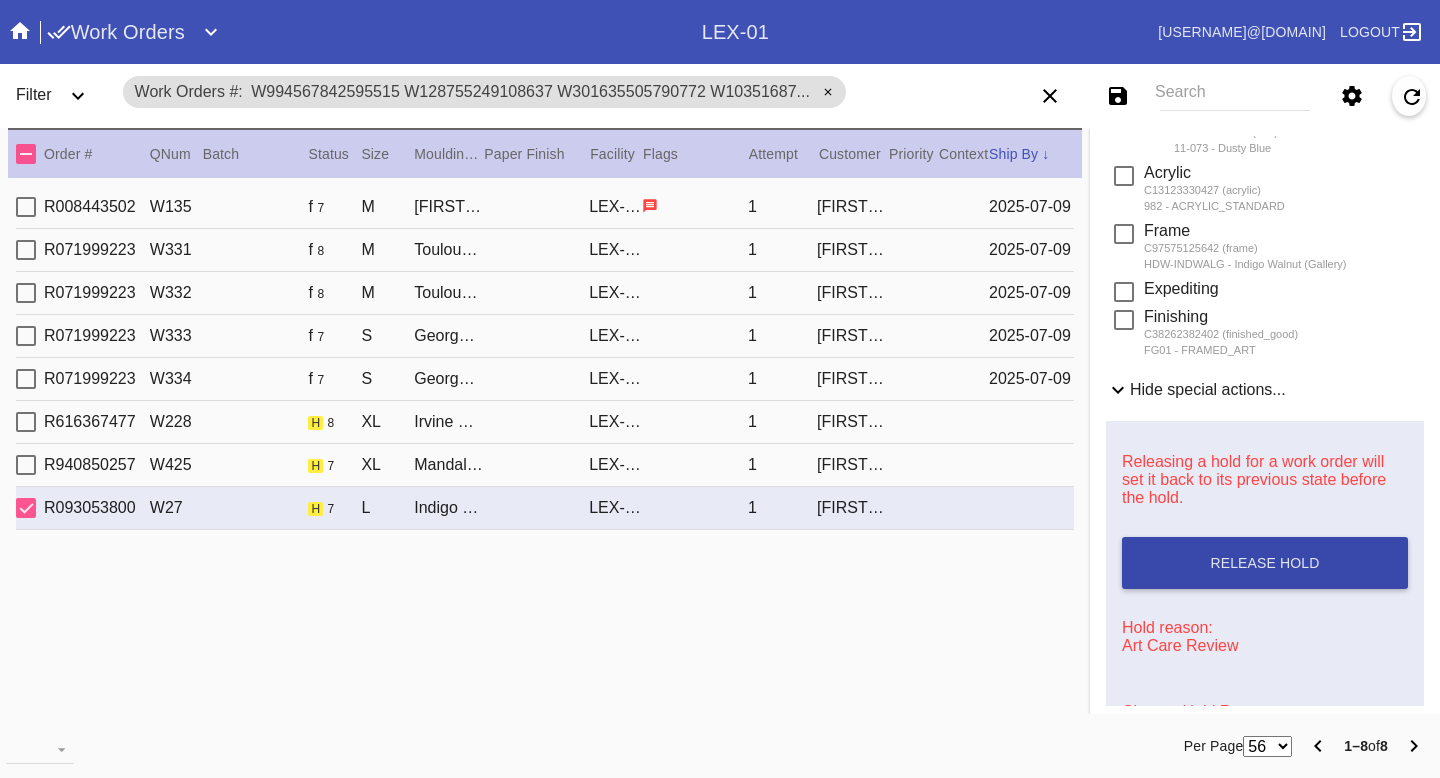 click on "Release Hold" at bounding box center [1265, 563] 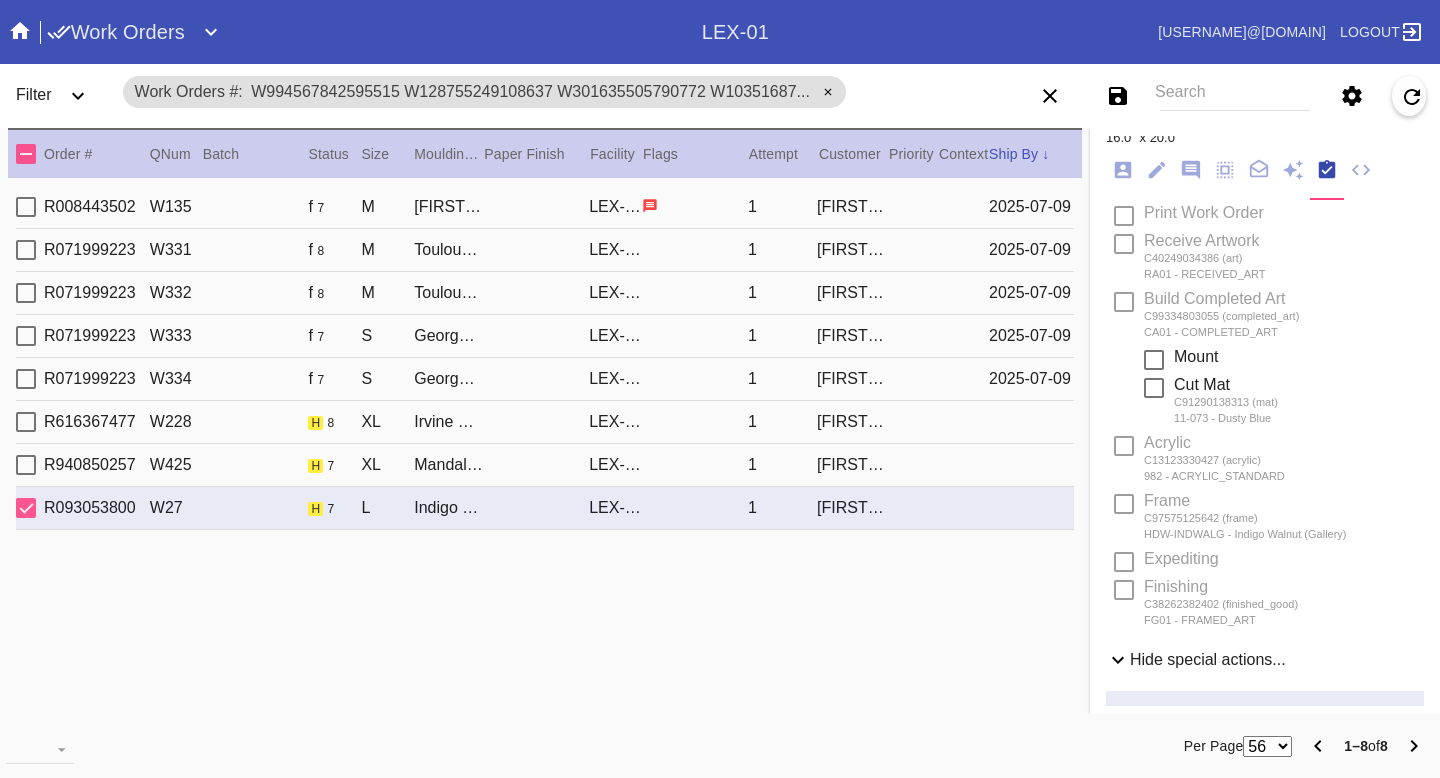 scroll, scrollTop: 0, scrollLeft: 0, axis: both 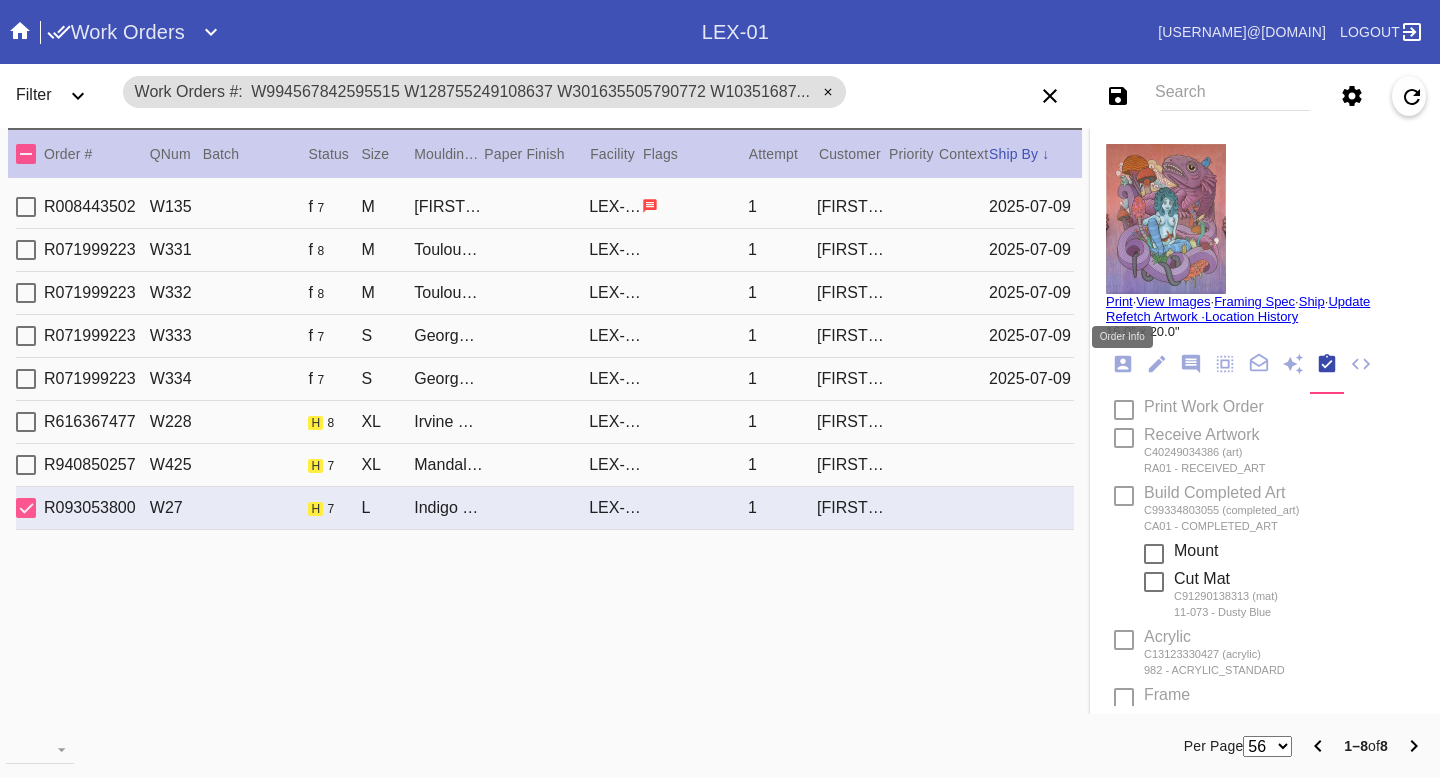 click at bounding box center (1123, 364) 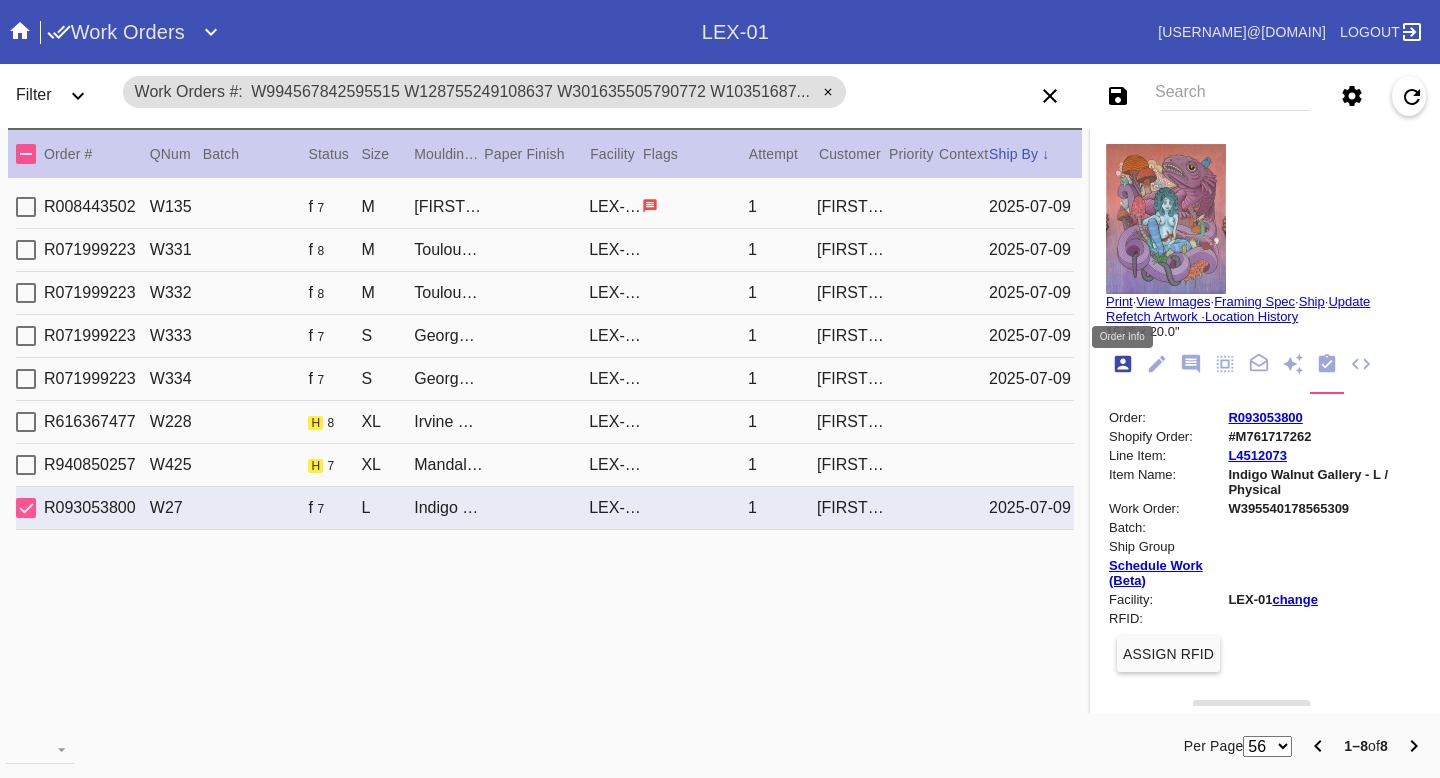 scroll, scrollTop: 24, scrollLeft: 0, axis: vertical 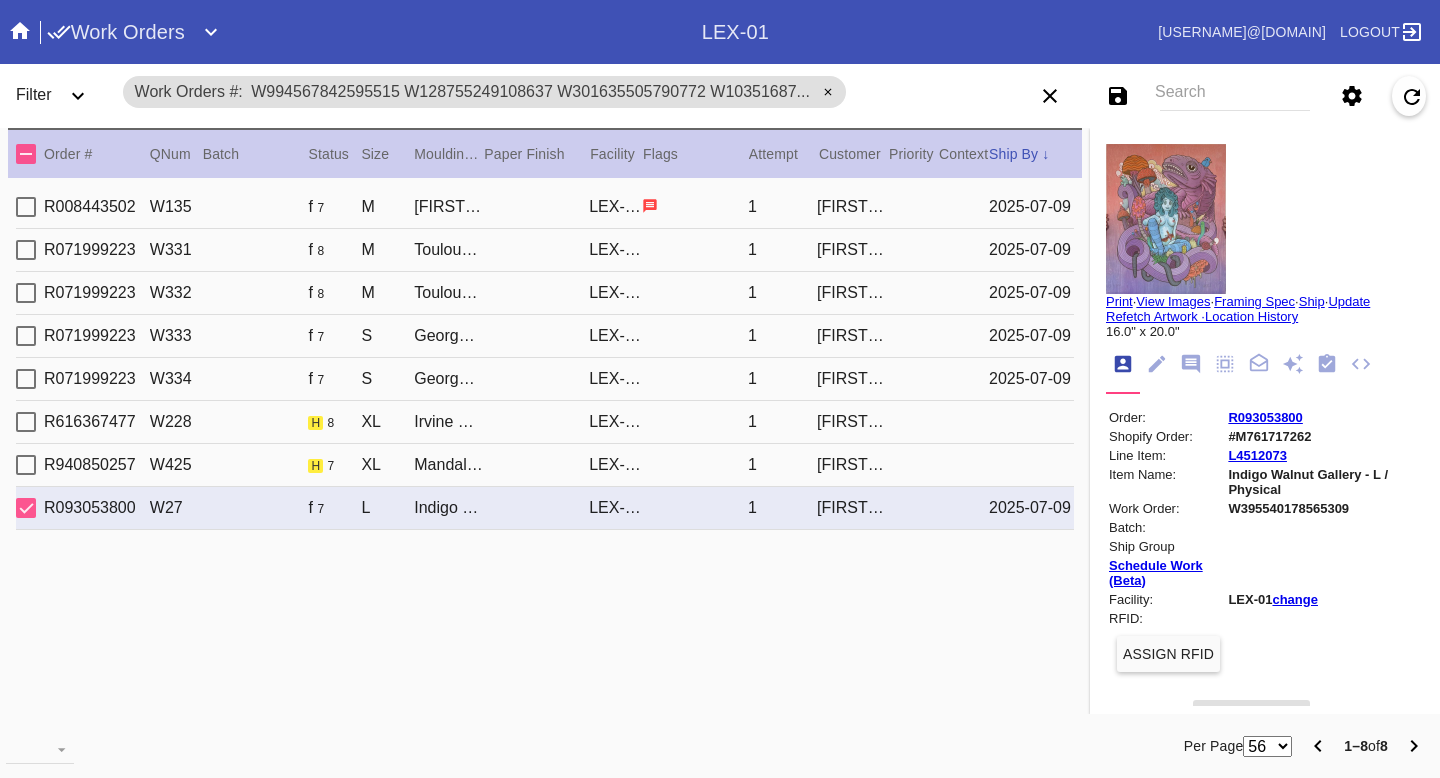 click on "W395540178565309" at bounding box center [1324, 508] 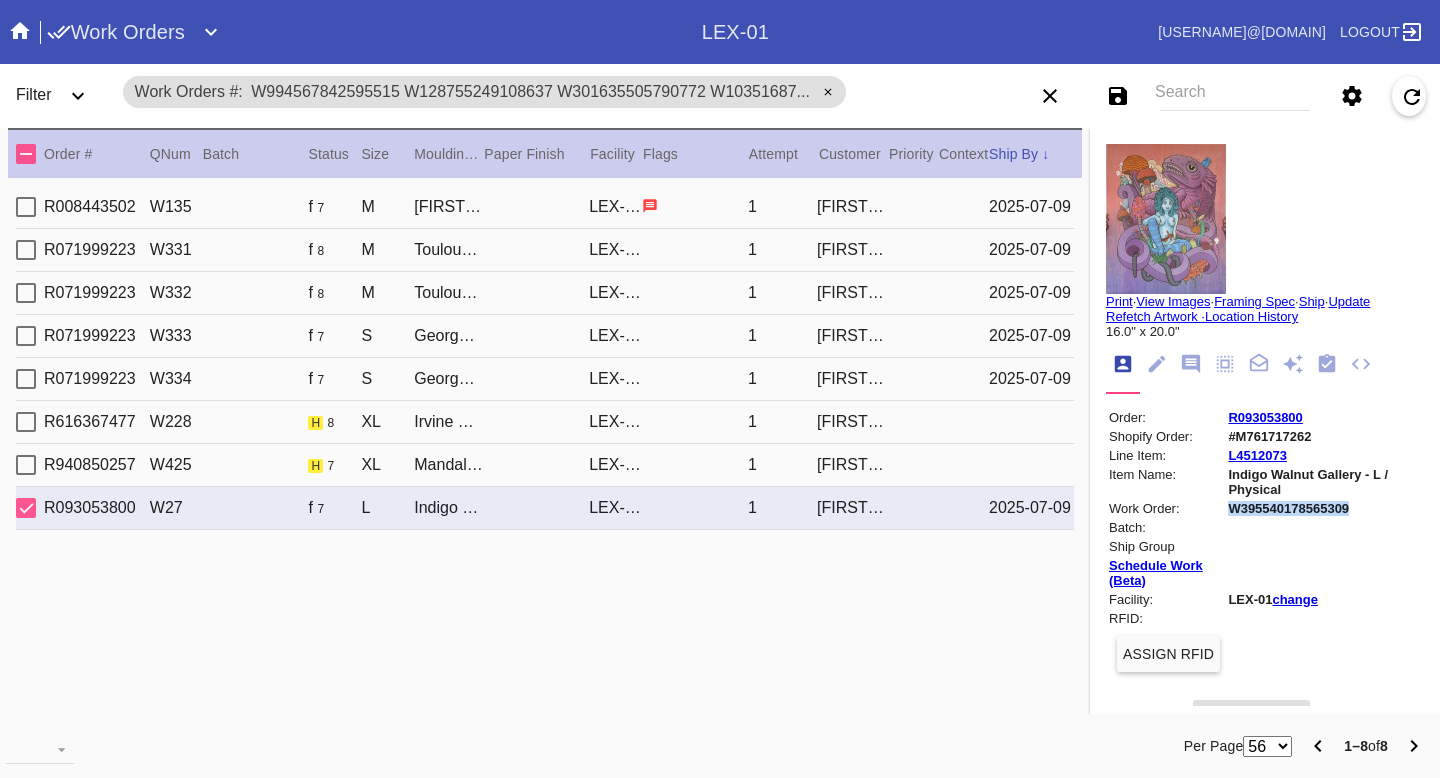 click on "W395540178565309" at bounding box center (1324, 508) 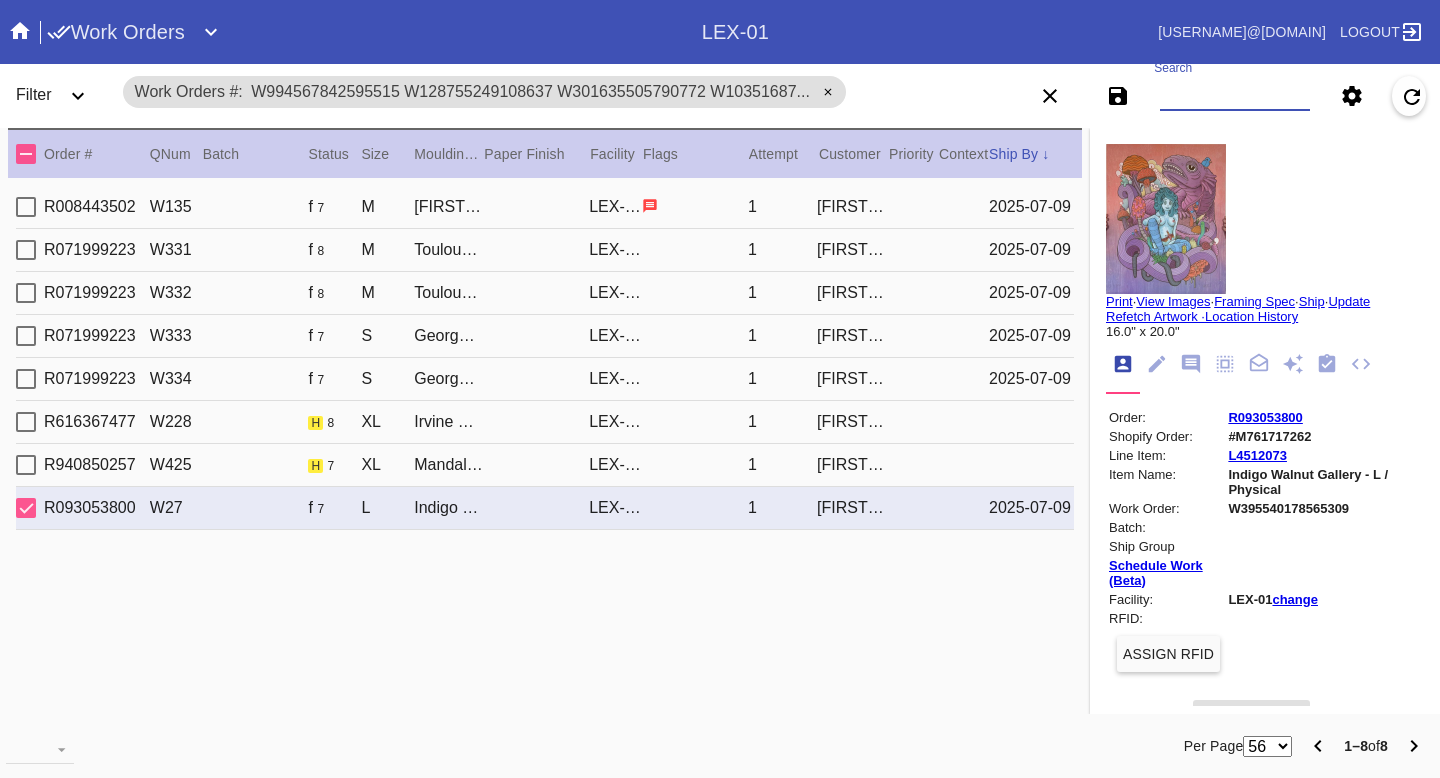 paste on "W263693455716760" 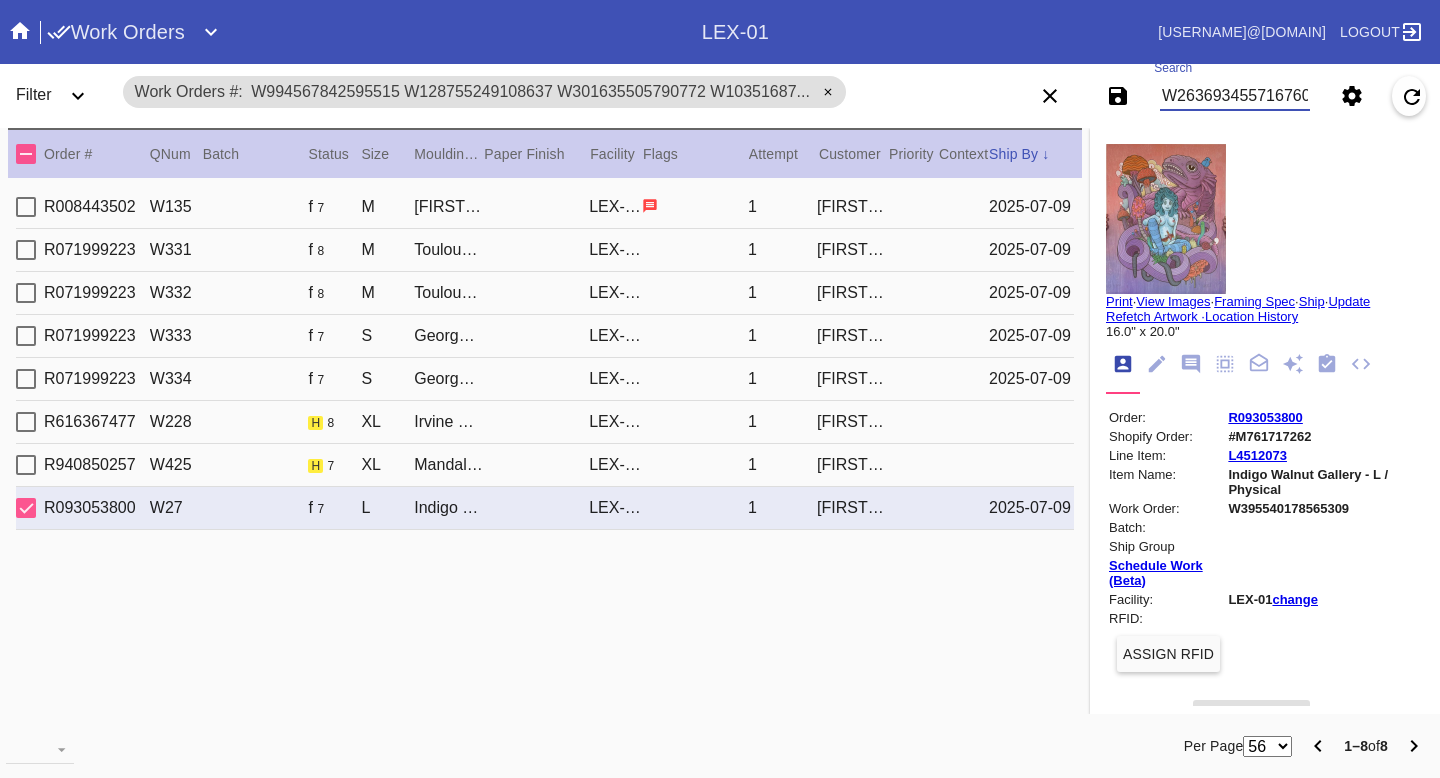 scroll, scrollTop: 0, scrollLeft: 3, axis: horizontal 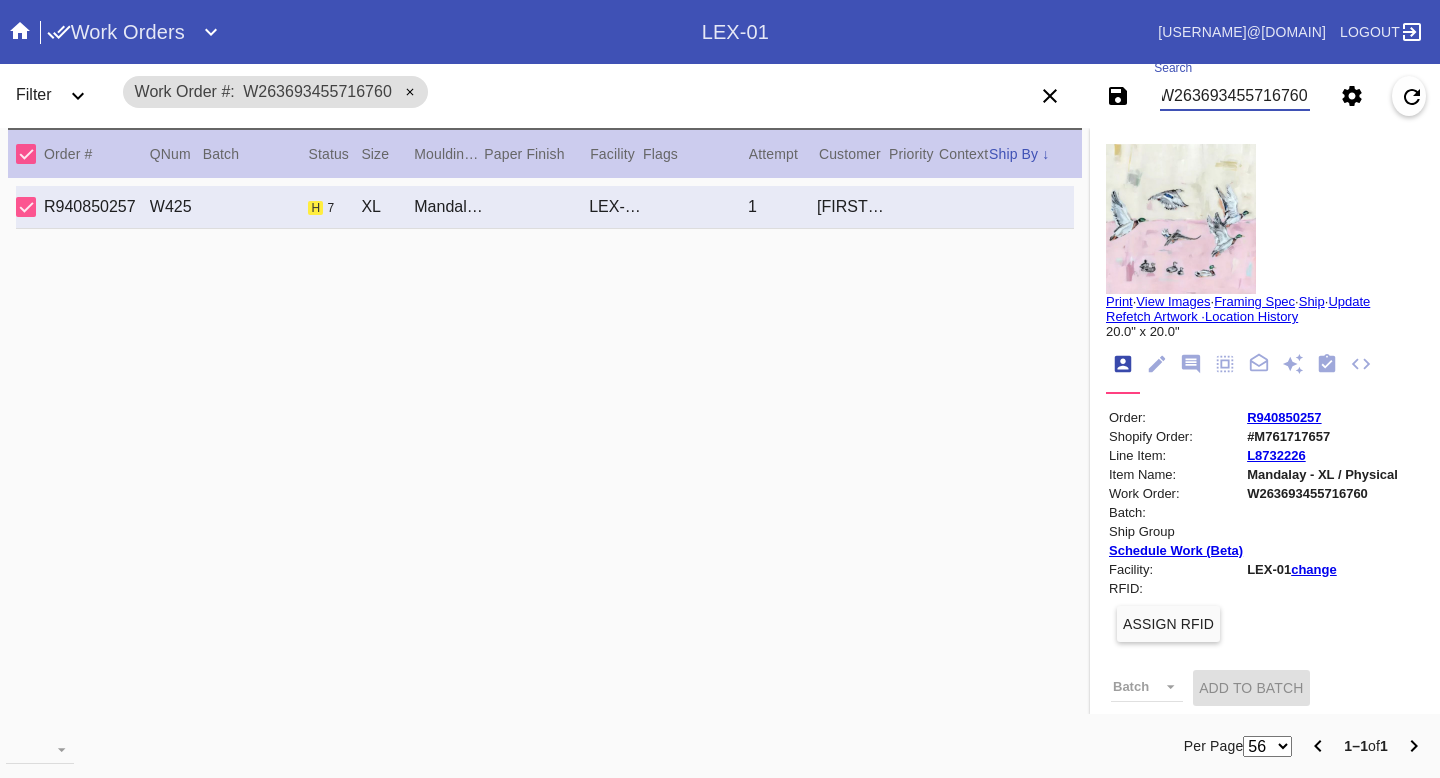 type on "W263693455716760" 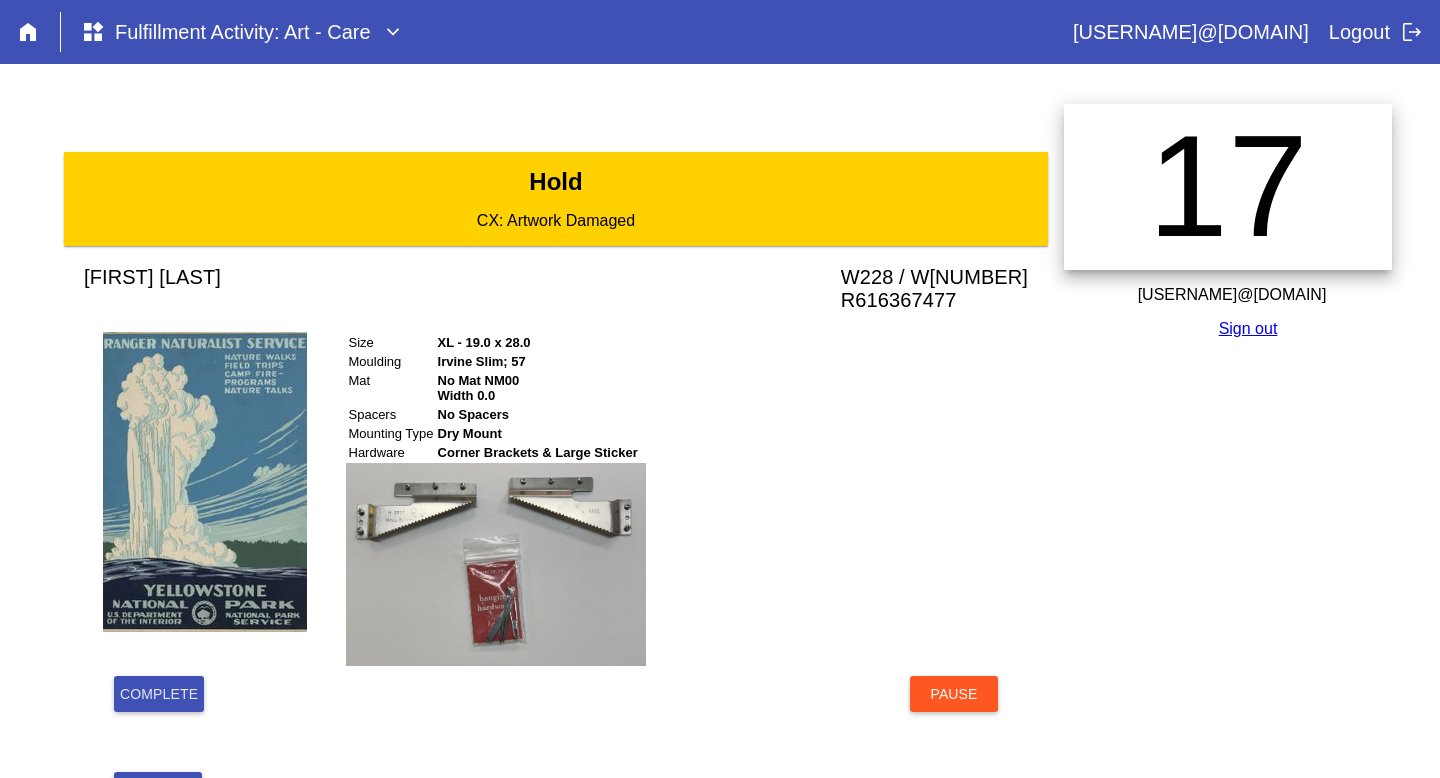 scroll, scrollTop: 0, scrollLeft: 0, axis: both 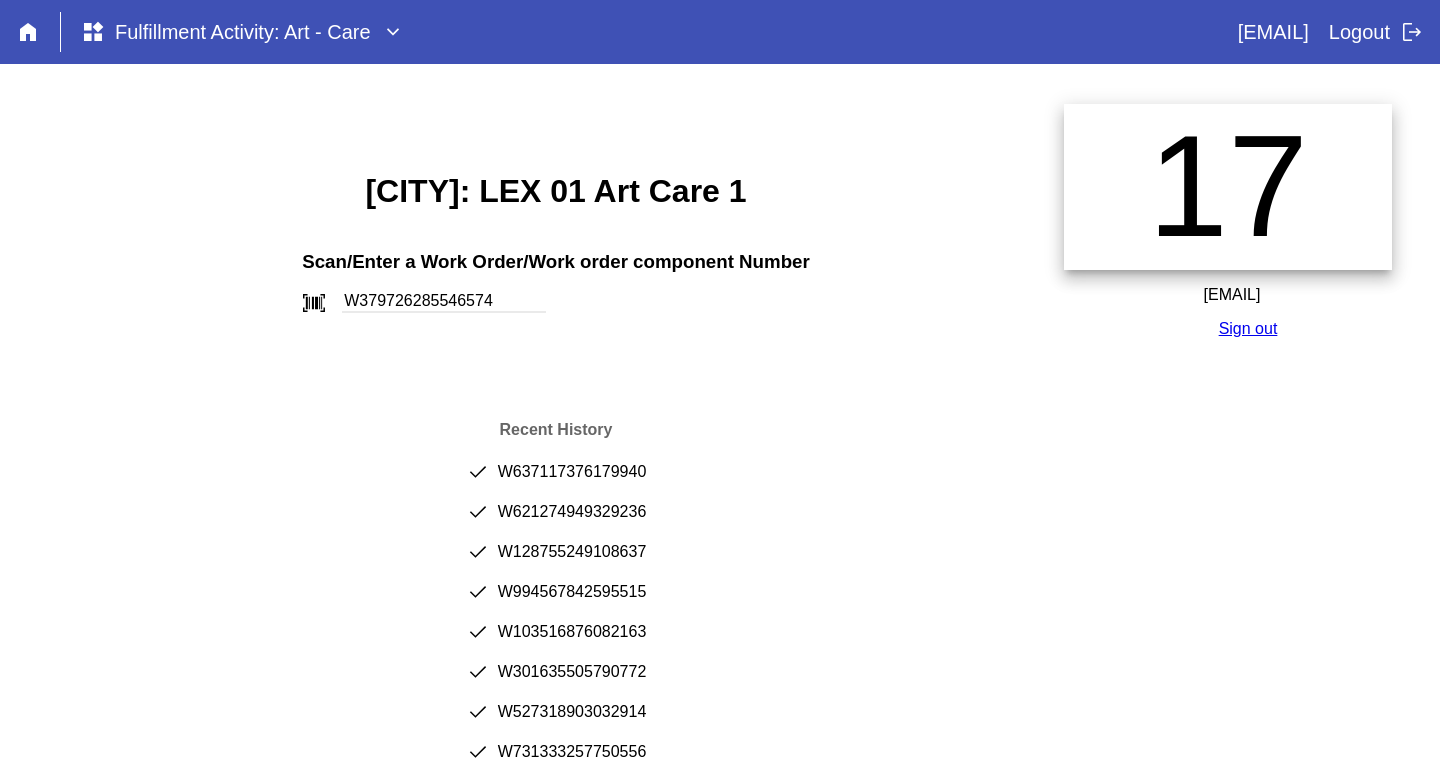 type on "W379726285546574" 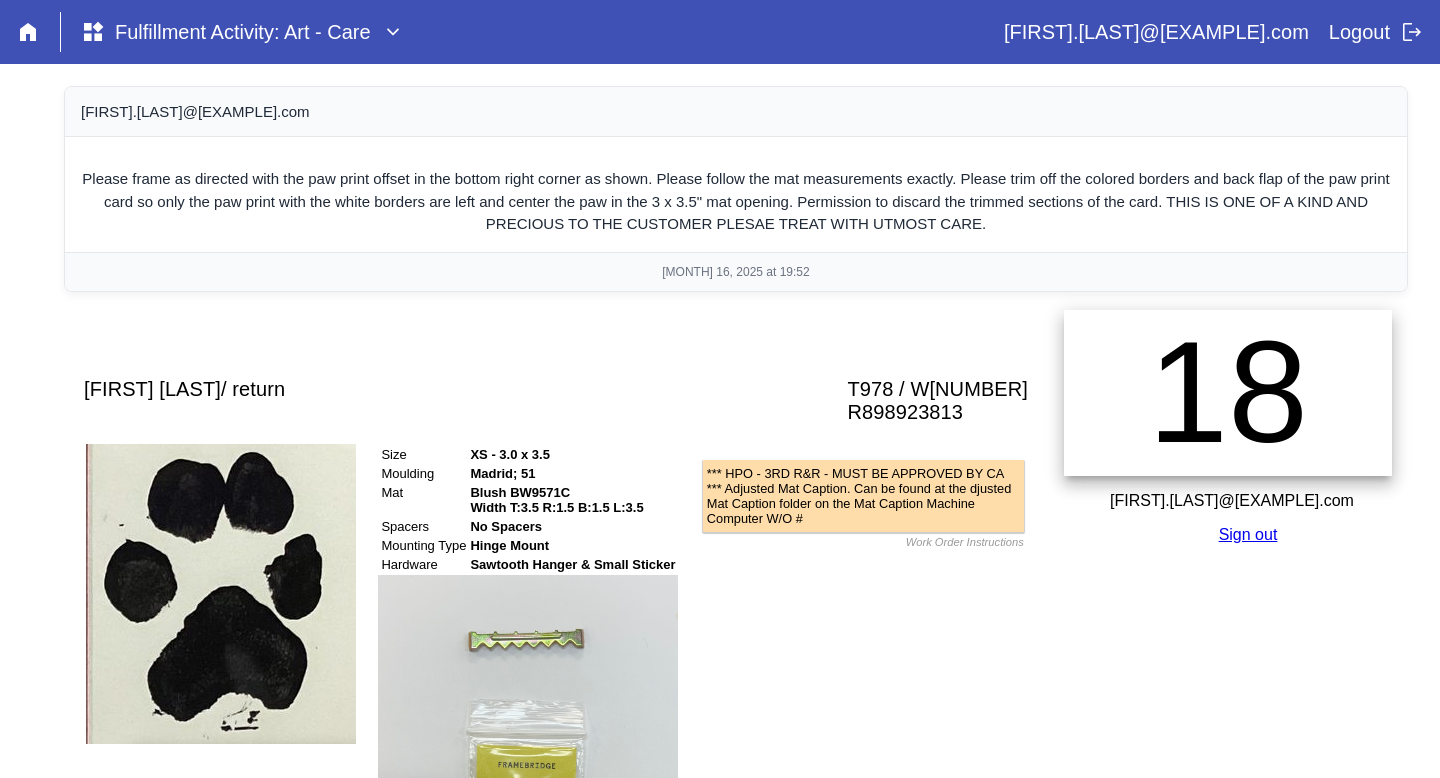 scroll, scrollTop: 0, scrollLeft: 0, axis: both 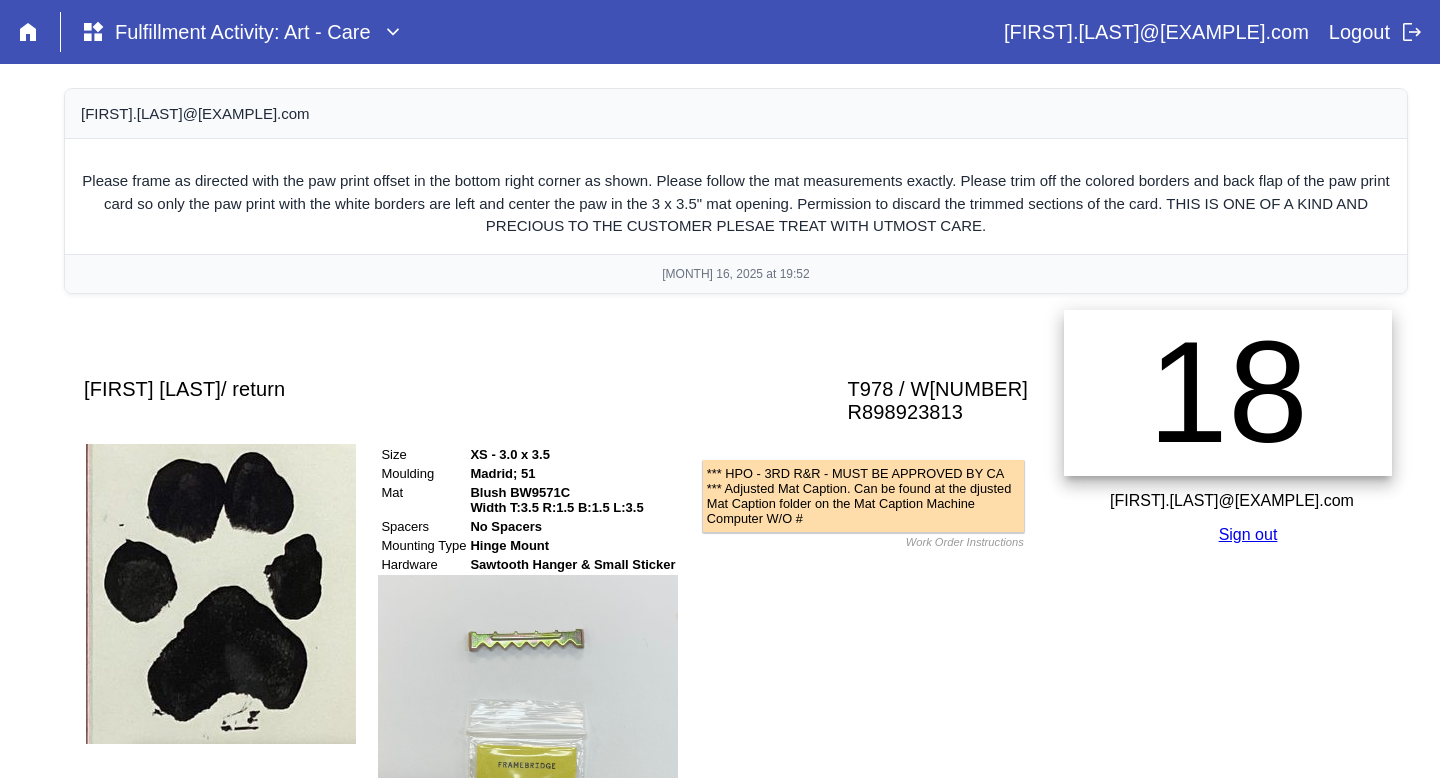 click on "T978 / W[NUMBER]" at bounding box center (937, 389) 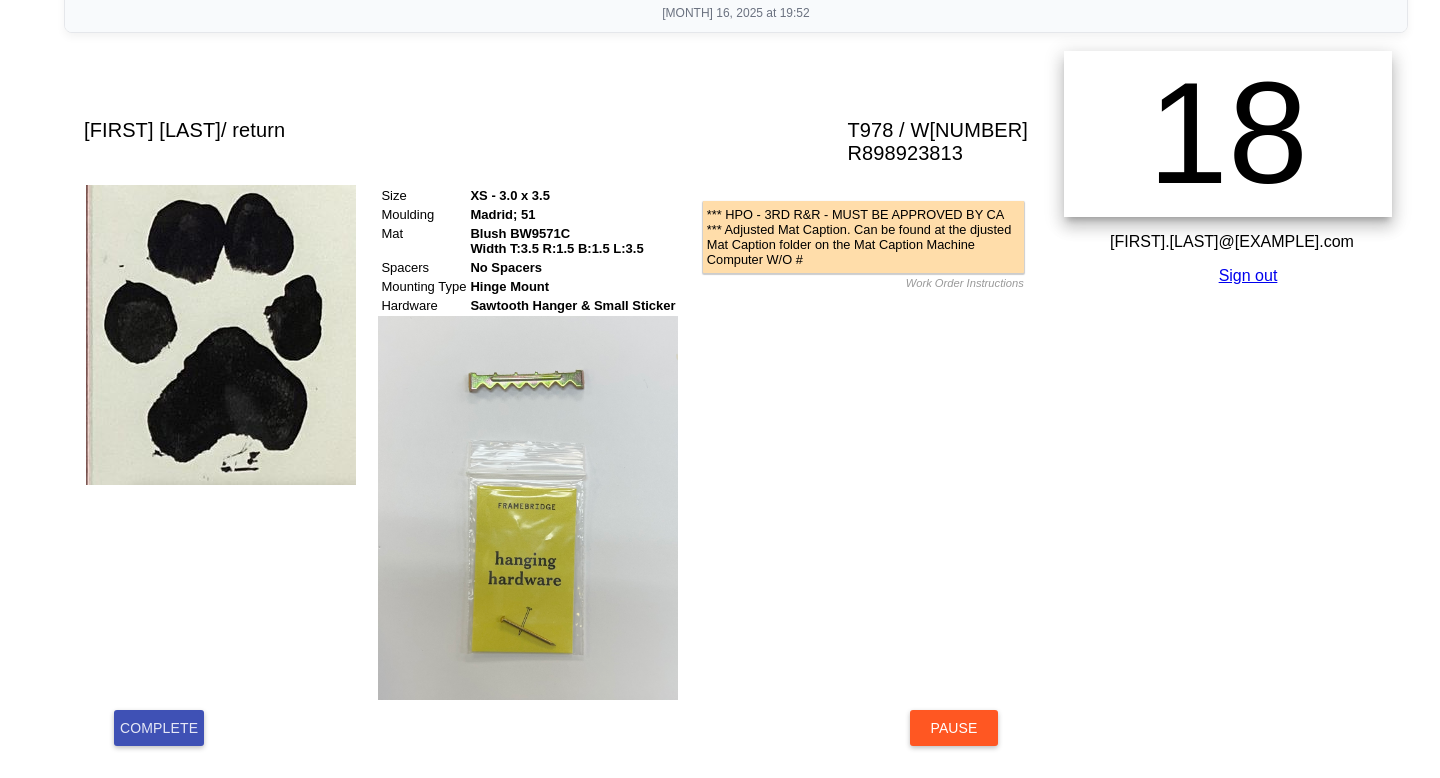 scroll, scrollTop: 302, scrollLeft: 0, axis: vertical 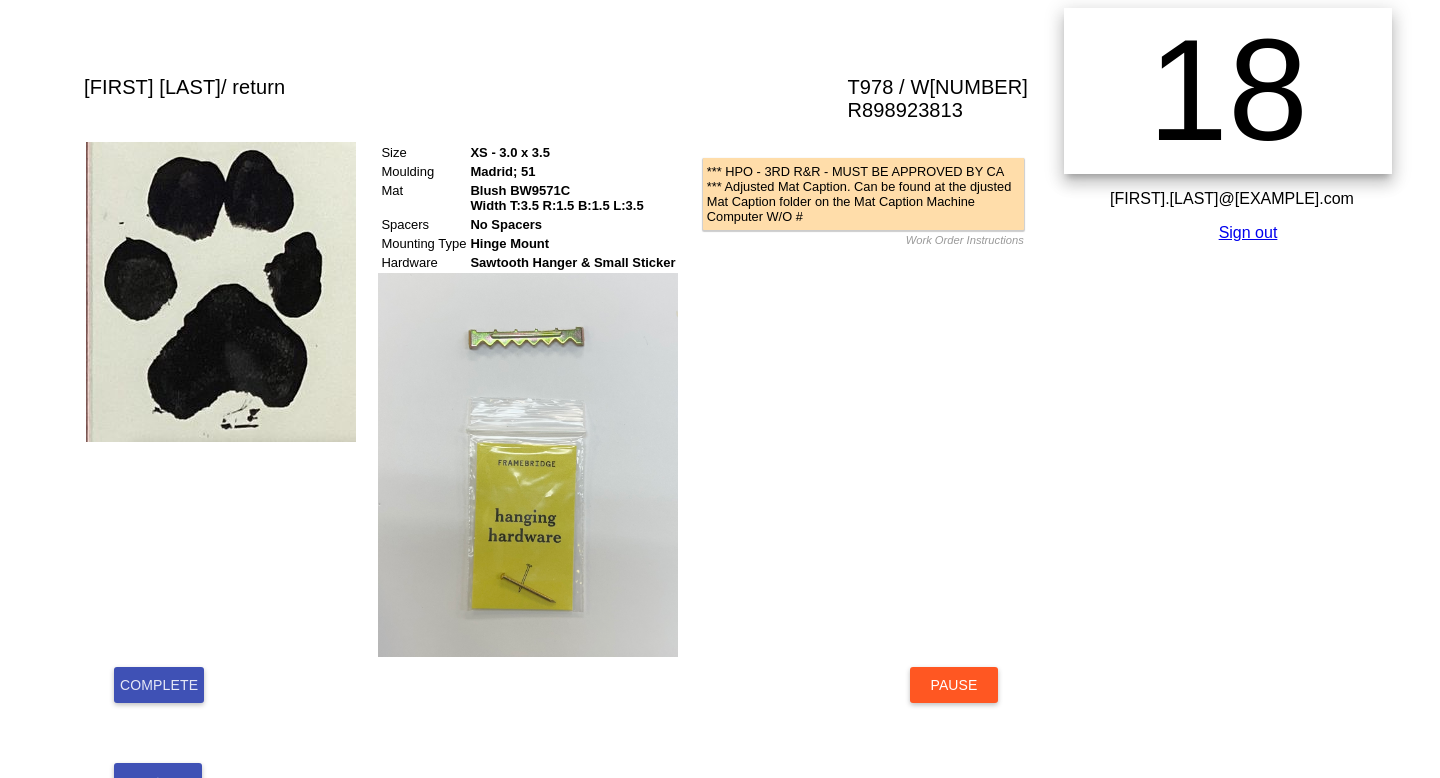 click on "Complete" at bounding box center (159, 685) 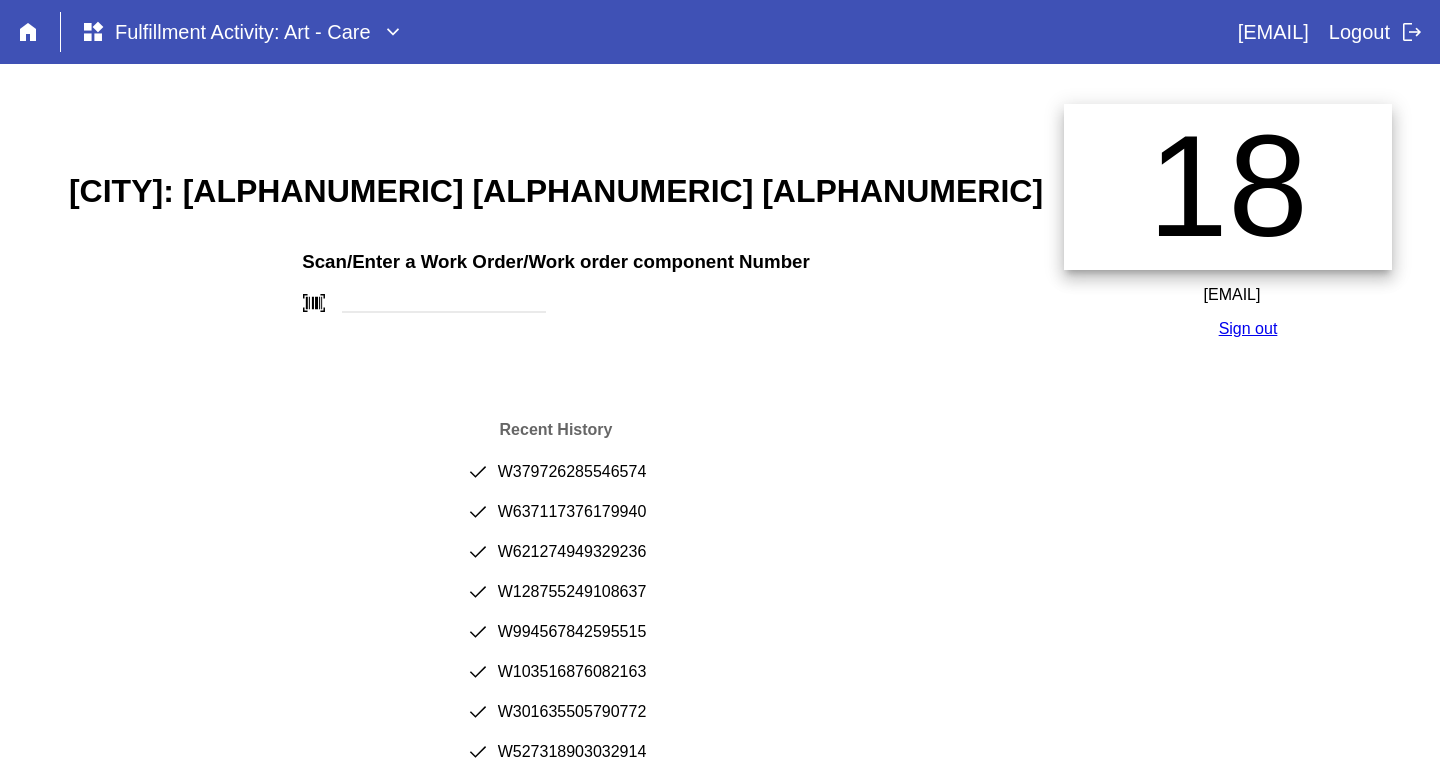 scroll, scrollTop: 0, scrollLeft: 0, axis: both 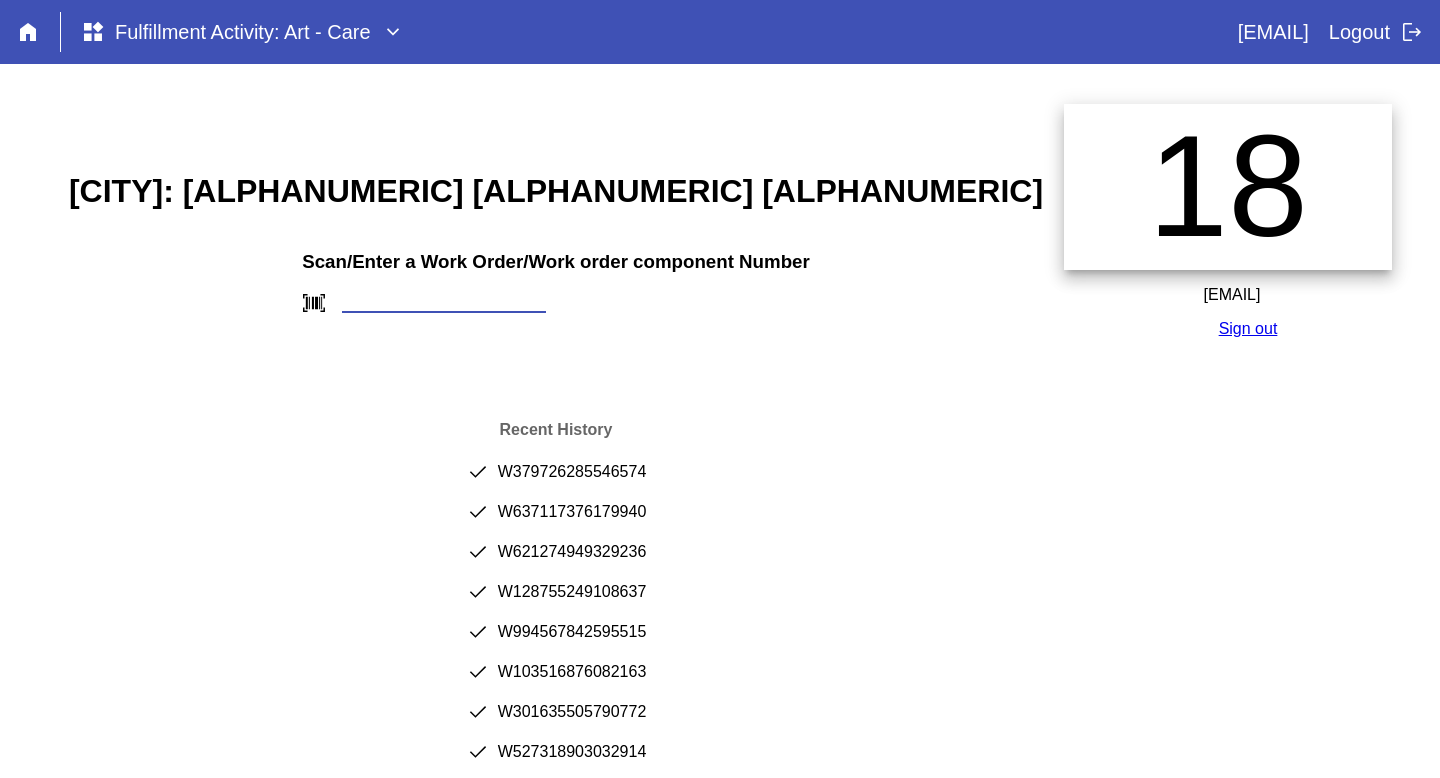 paste on "W395540178565309" 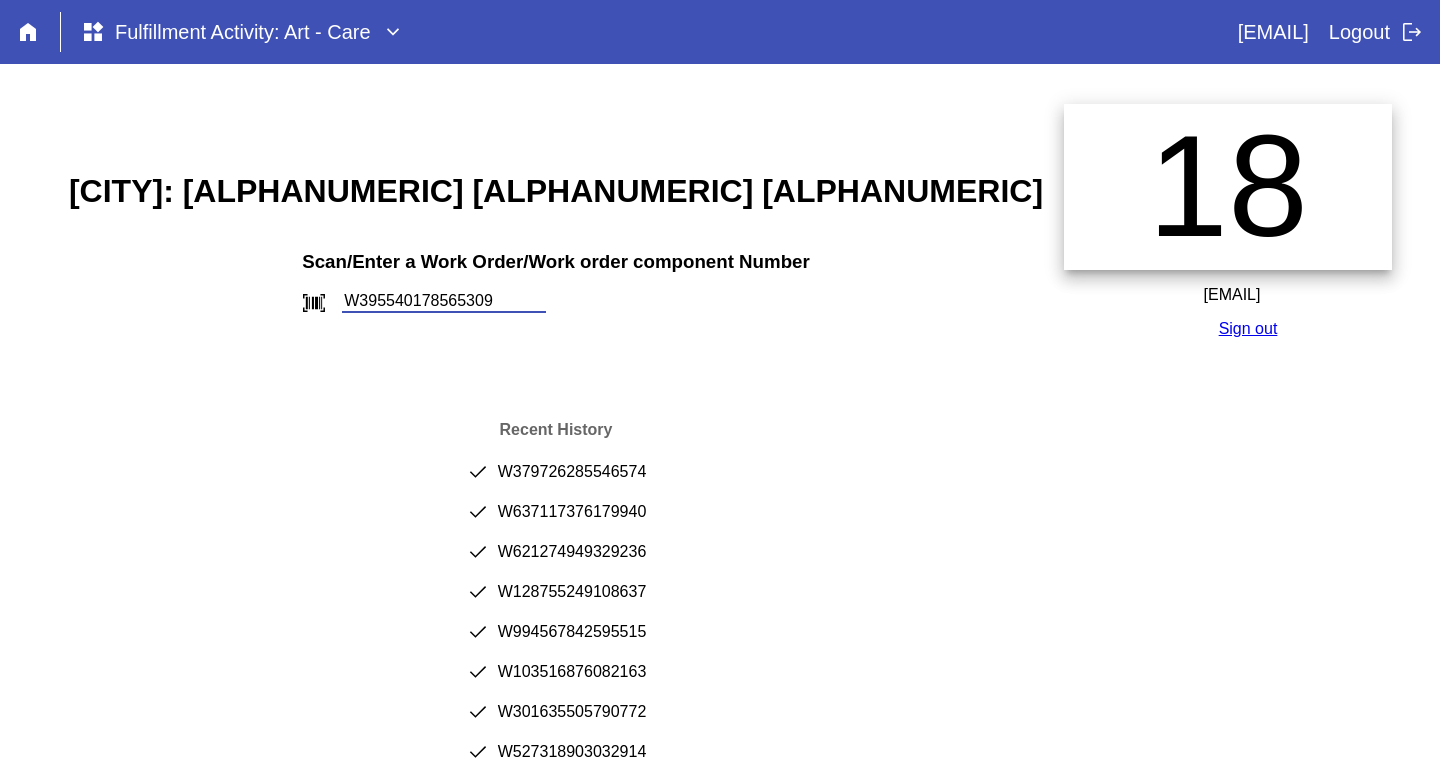 type on "W395540178565309" 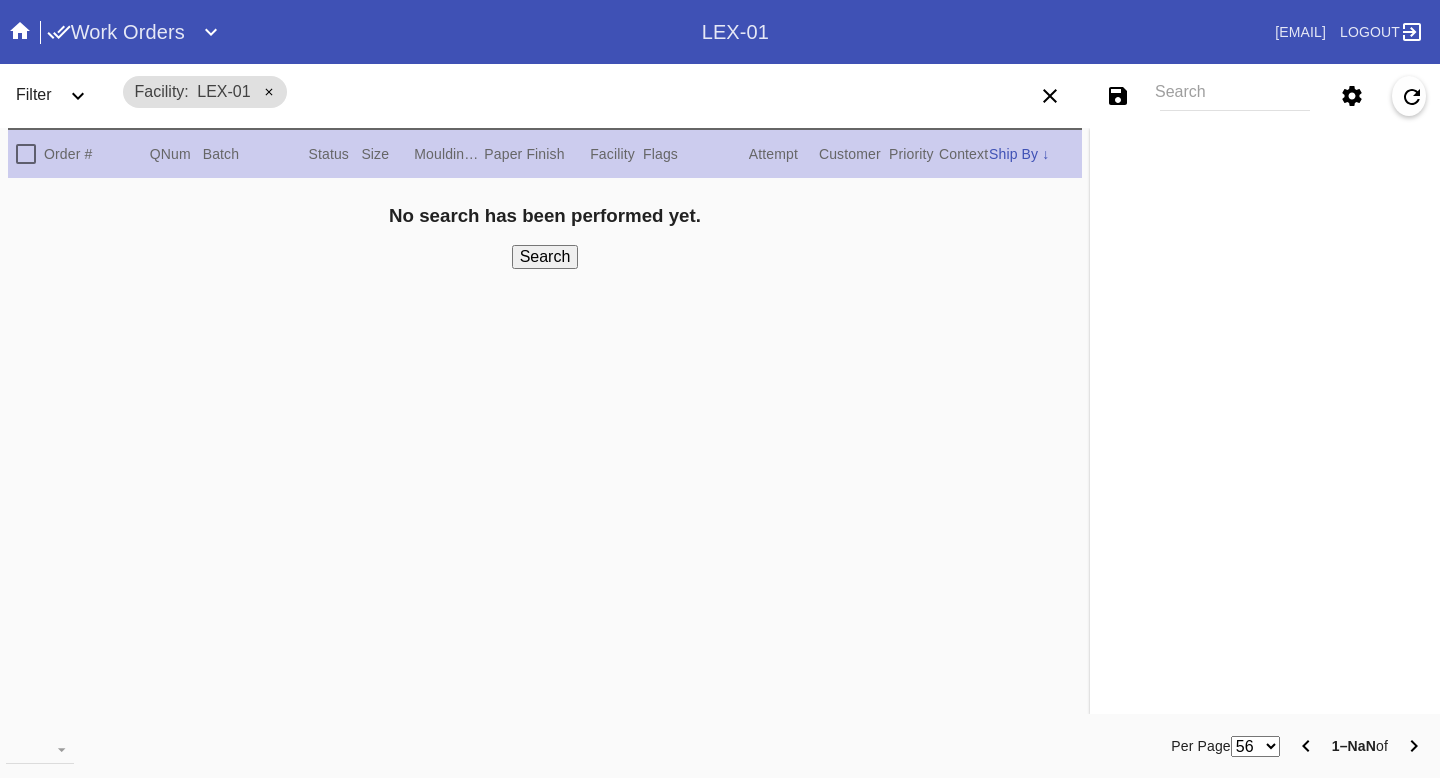 scroll, scrollTop: 0, scrollLeft: 0, axis: both 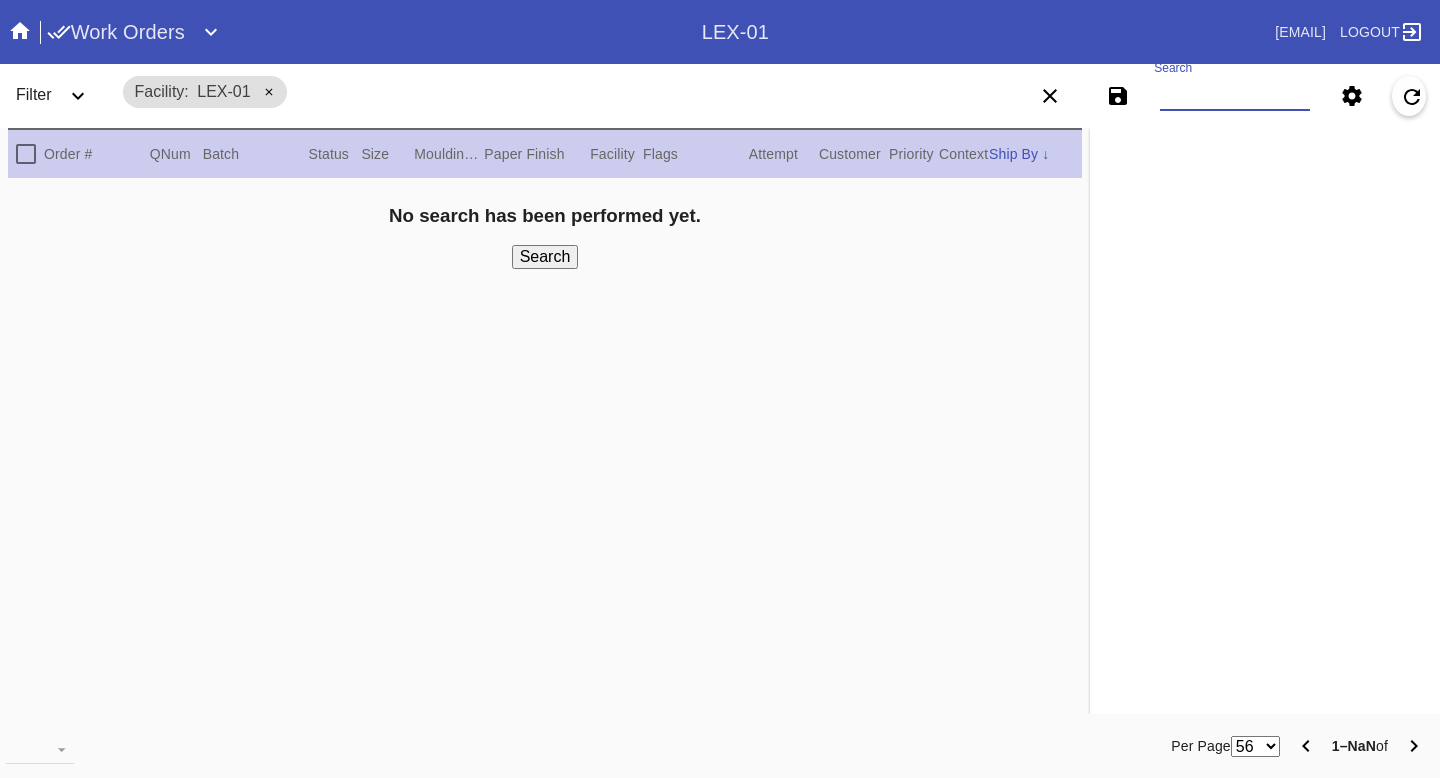 paste on "R093053800" 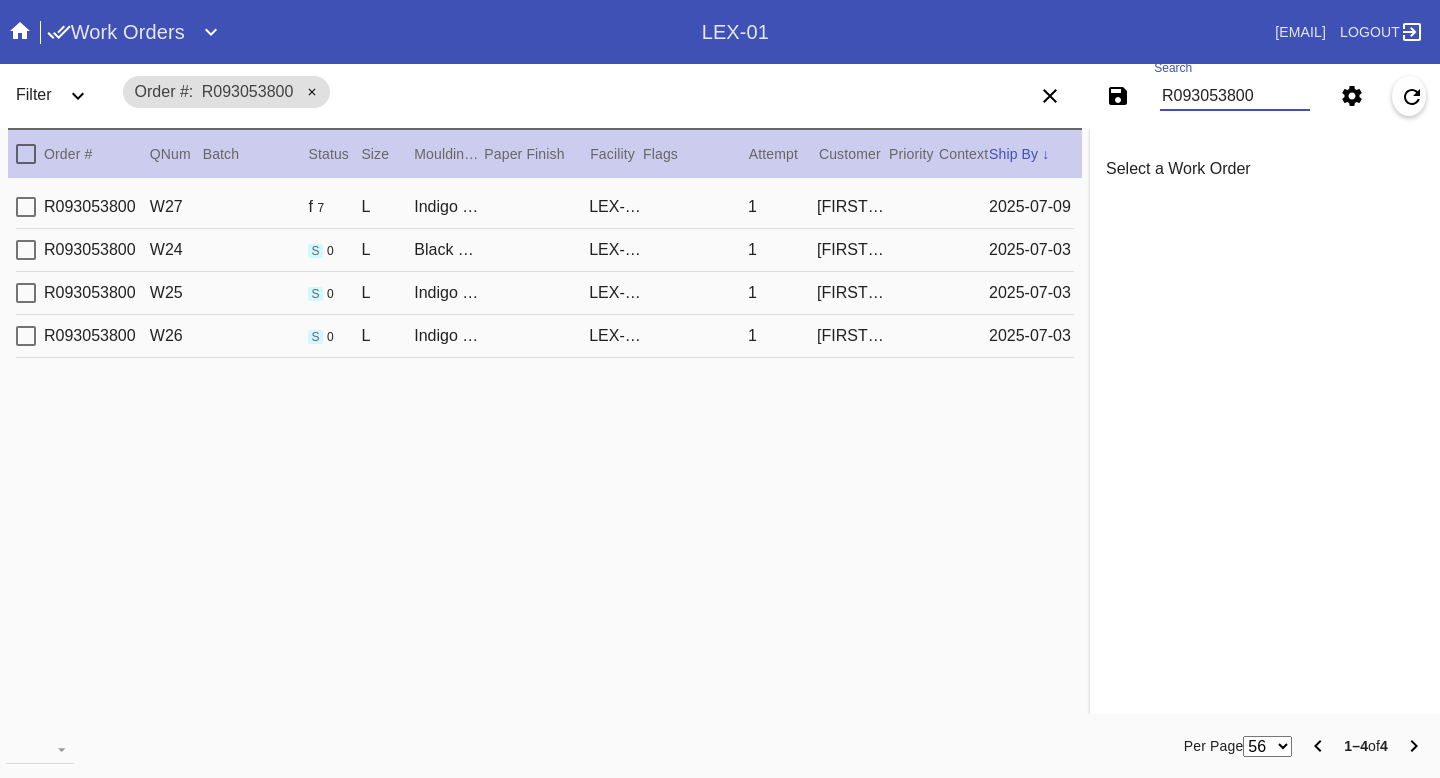 type on "R093053800" 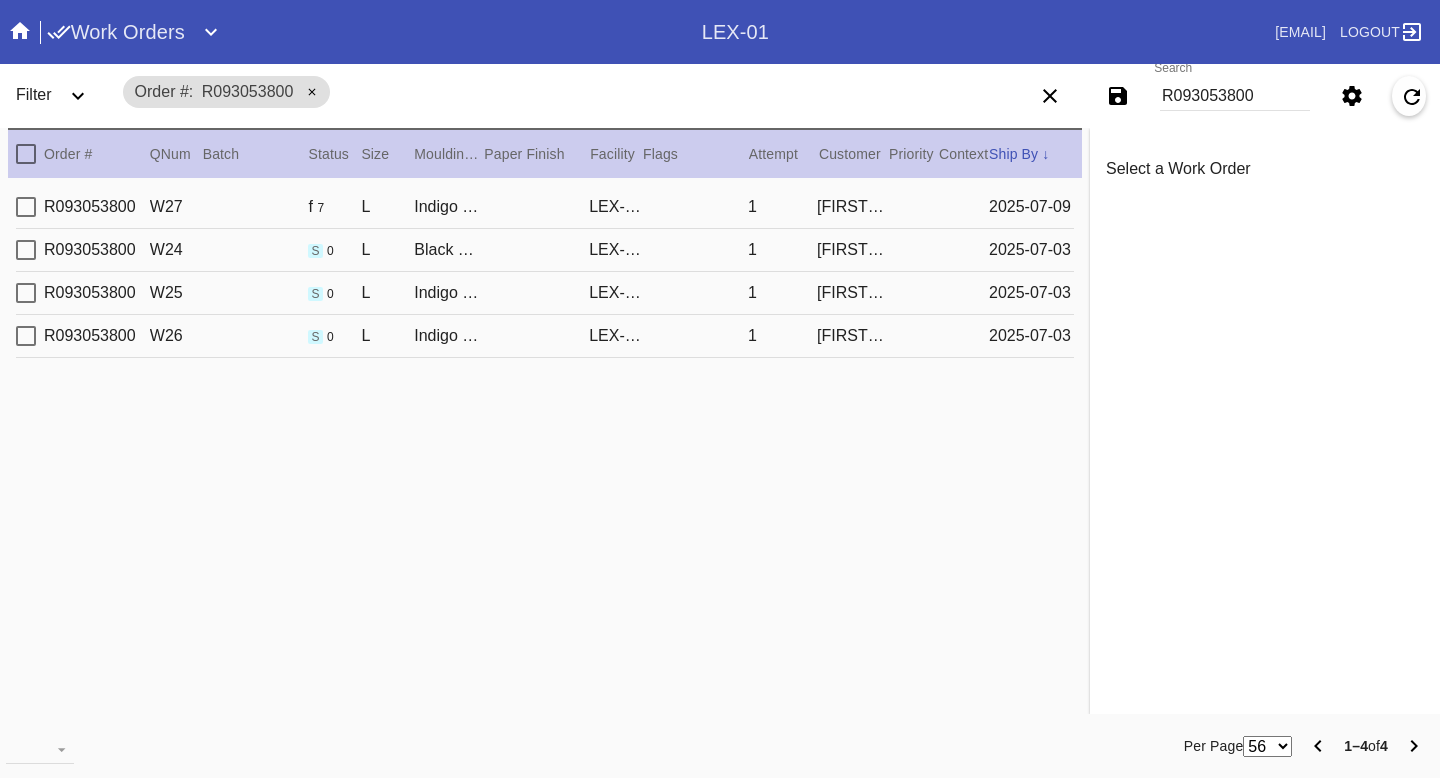 click on "R093053800 W27 f   7 L Indigo Walnut Gallery / Dusty Blue LEX-01 1 TJ Seabrooks
2025-07-09" at bounding box center (545, 207) 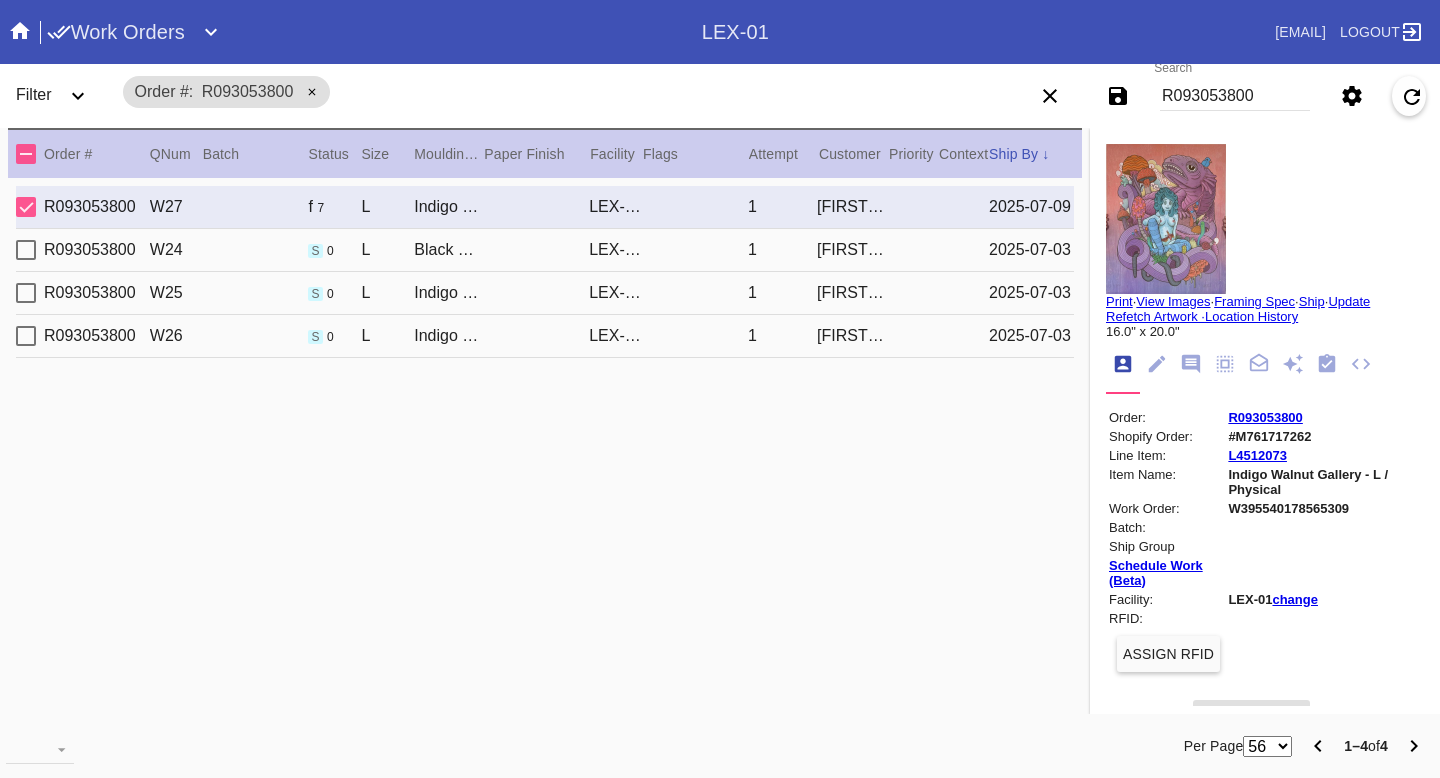 click on "R093053800 W24 s   0 L Black Walnut (Gallery) / Violet LEX-01 1 TJ Seabrooks
2025-07-03" at bounding box center [545, 250] 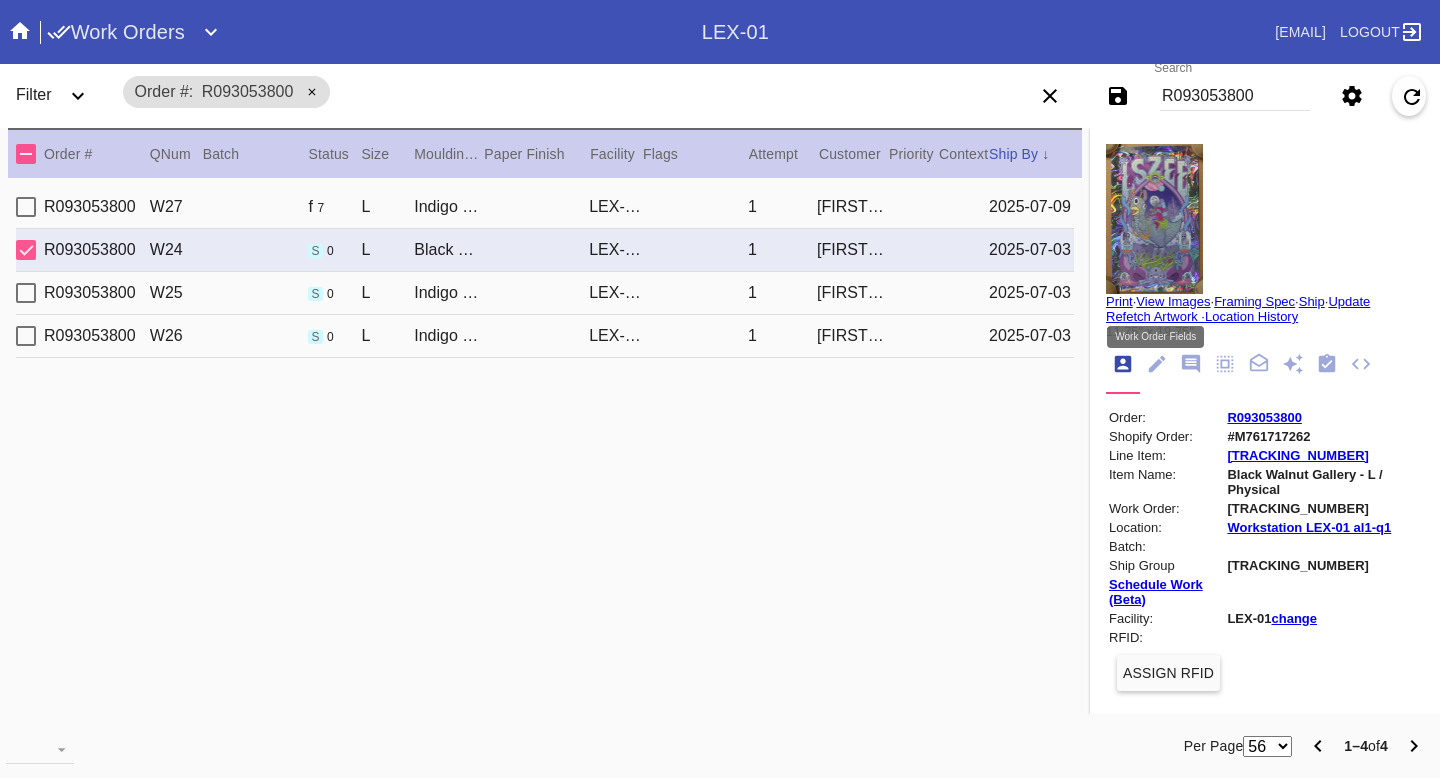 click at bounding box center (1157, 364) 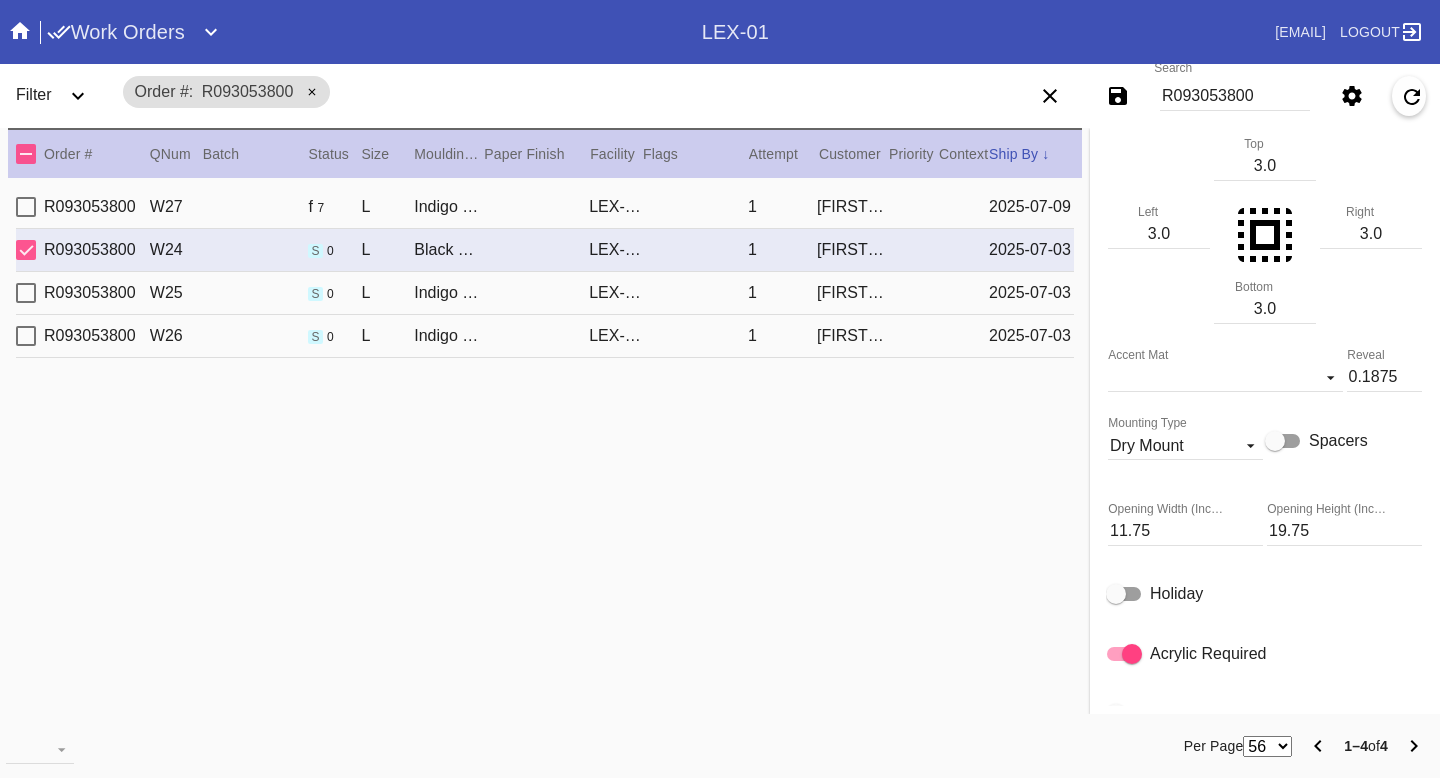 scroll, scrollTop: 594, scrollLeft: 0, axis: vertical 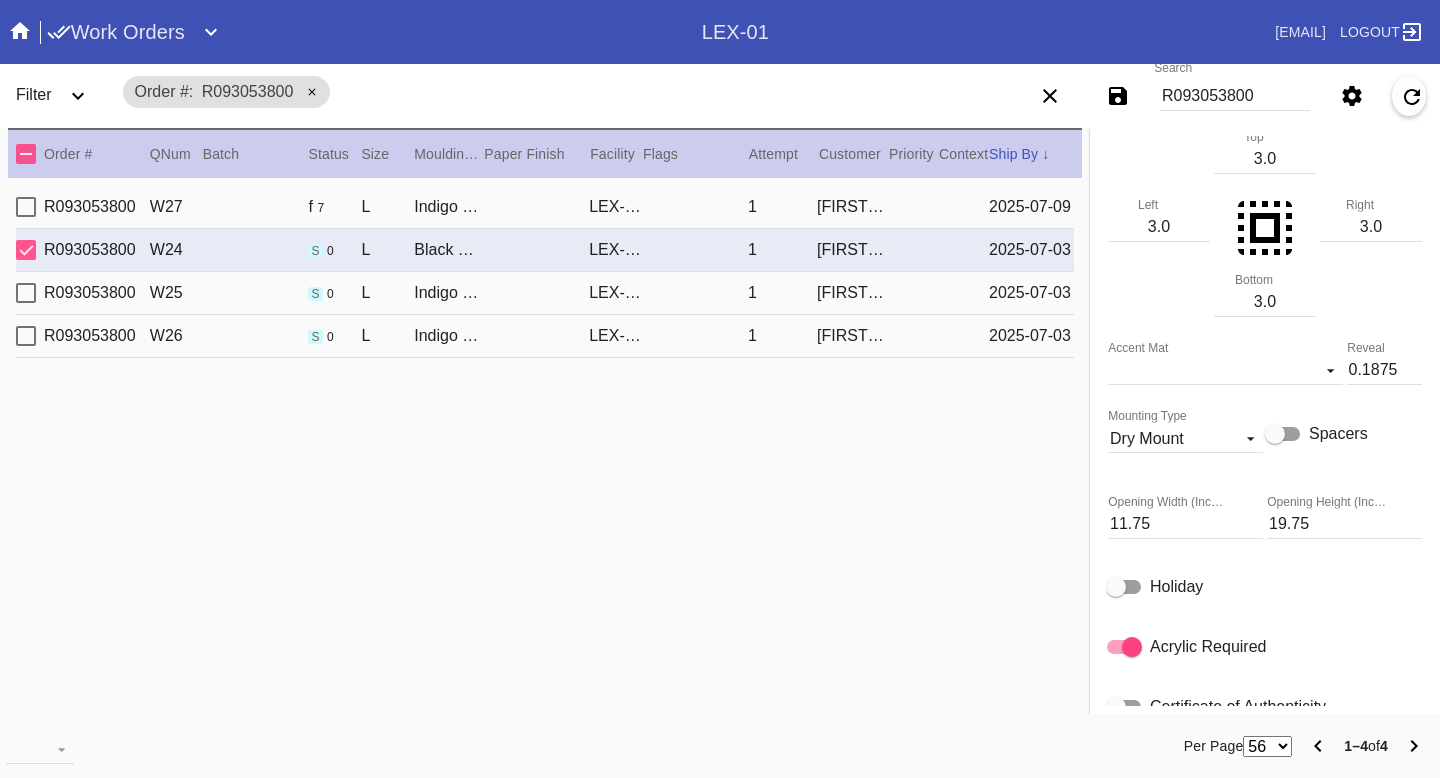 click on "R093053800 W25 s   0 L Indigo Walnut Gallery / Dusty Blue LEX-01 1 TJ Seabrooks
2025-07-03" at bounding box center (545, 293) 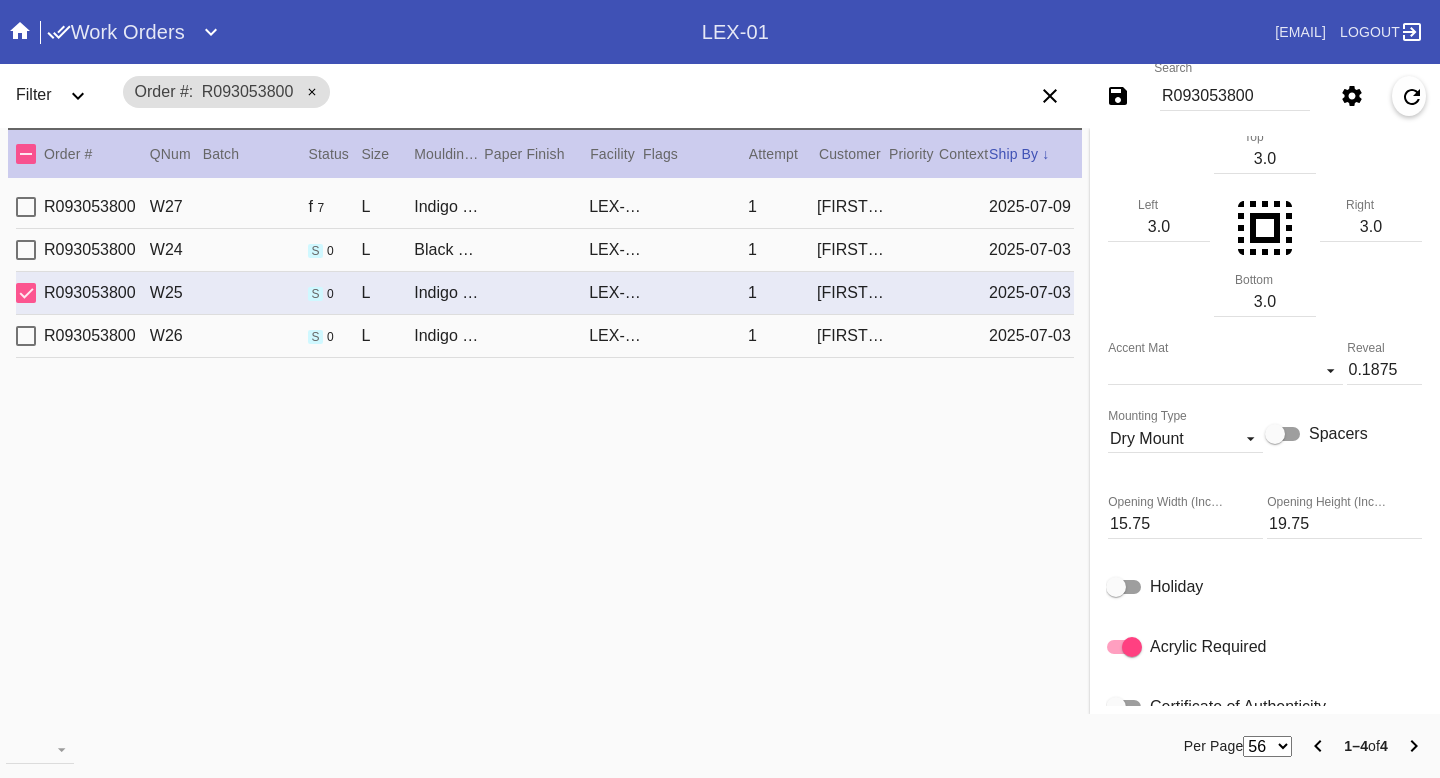 click on "R093053800 W26 s   0 L Indigo Walnut Gallery / Dusty Blue LEX-01 1 TJ Seabrooks
2025-07-03" at bounding box center (545, 336) 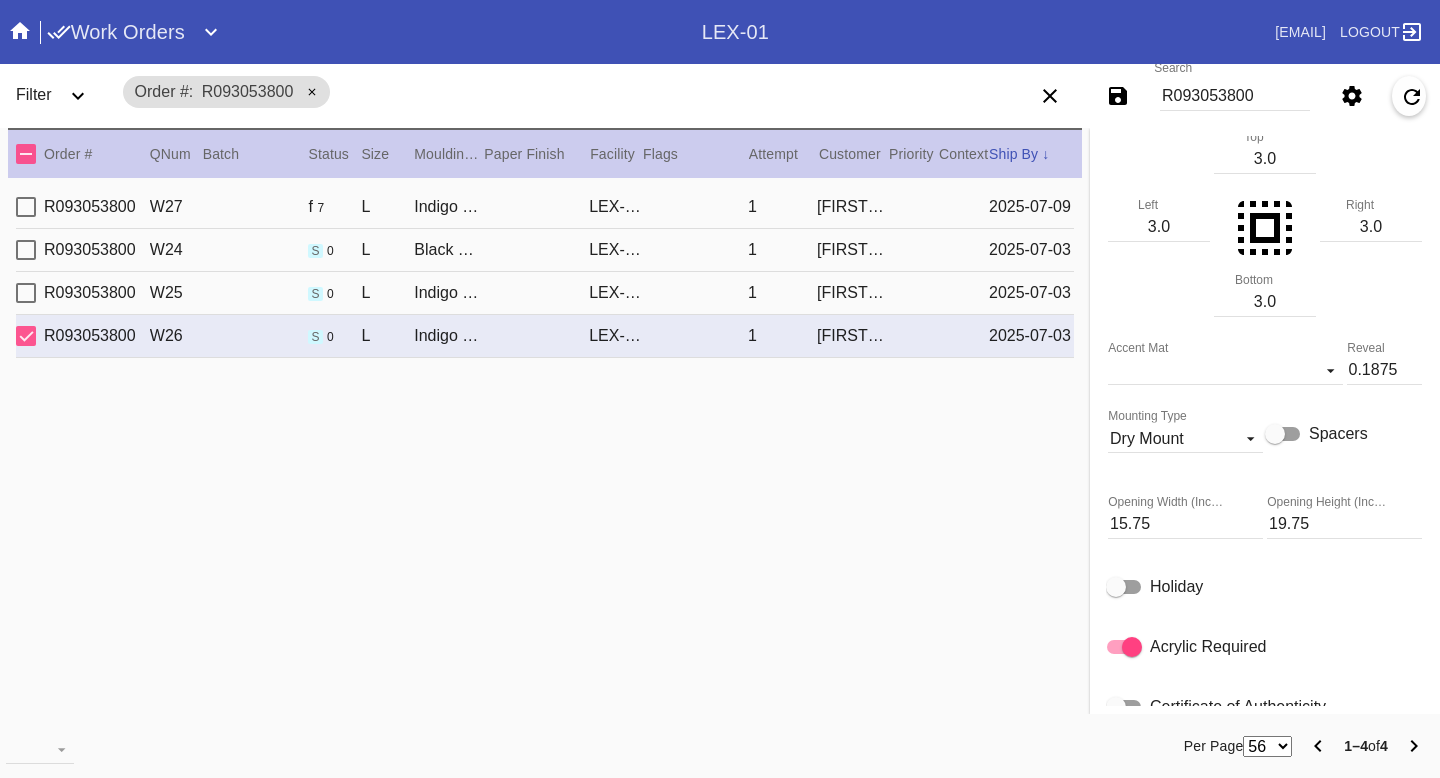 click on "R093053800 W25 s   0 L Indigo Walnut Gallery / Dusty Blue LEX-01 1 TJ Seabrooks
2025-07-03" at bounding box center [545, 293] 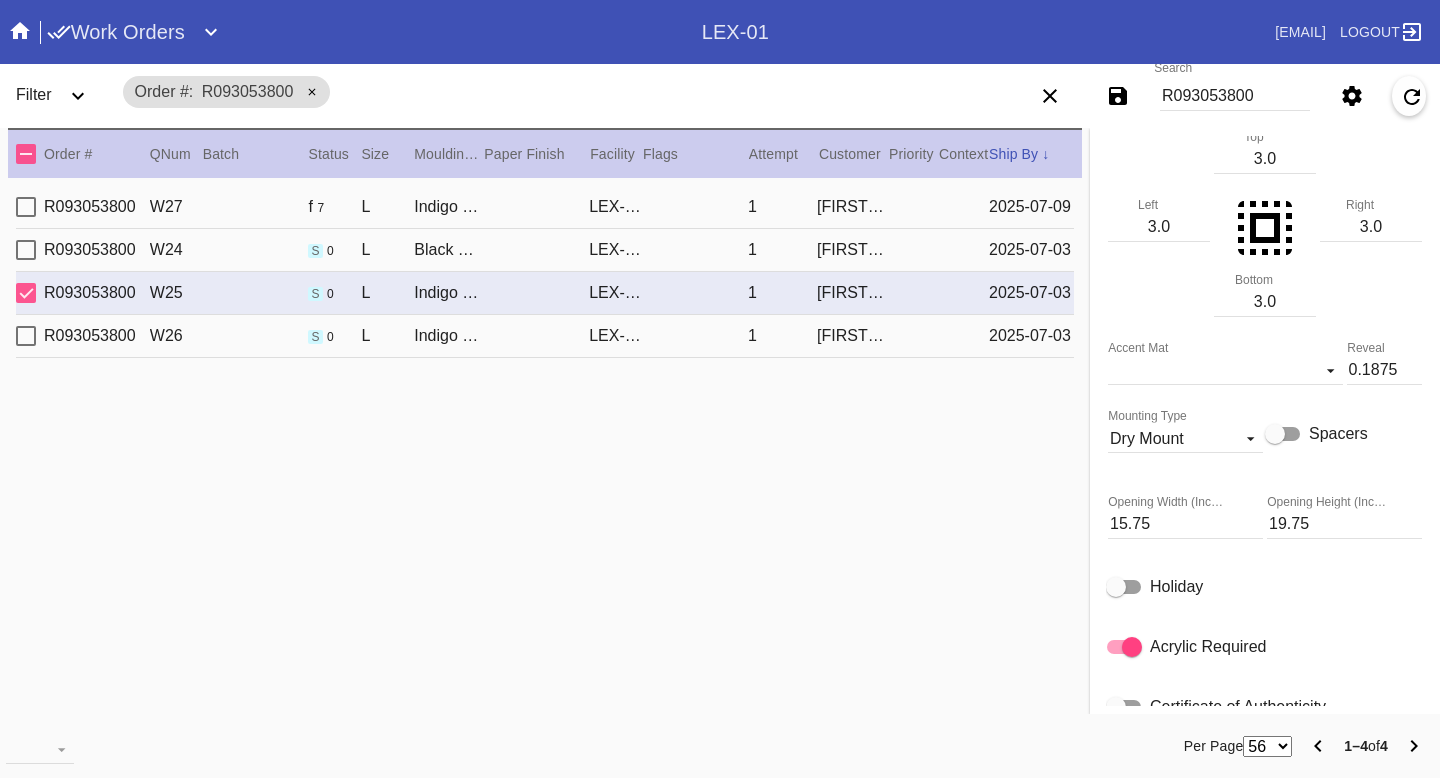 click on "R093053800 W24 s   0 L Black Walnut (Gallery) / Violet LEX-01 1 TJ Seabrooks
2025-07-03" at bounding box center [545, 250] 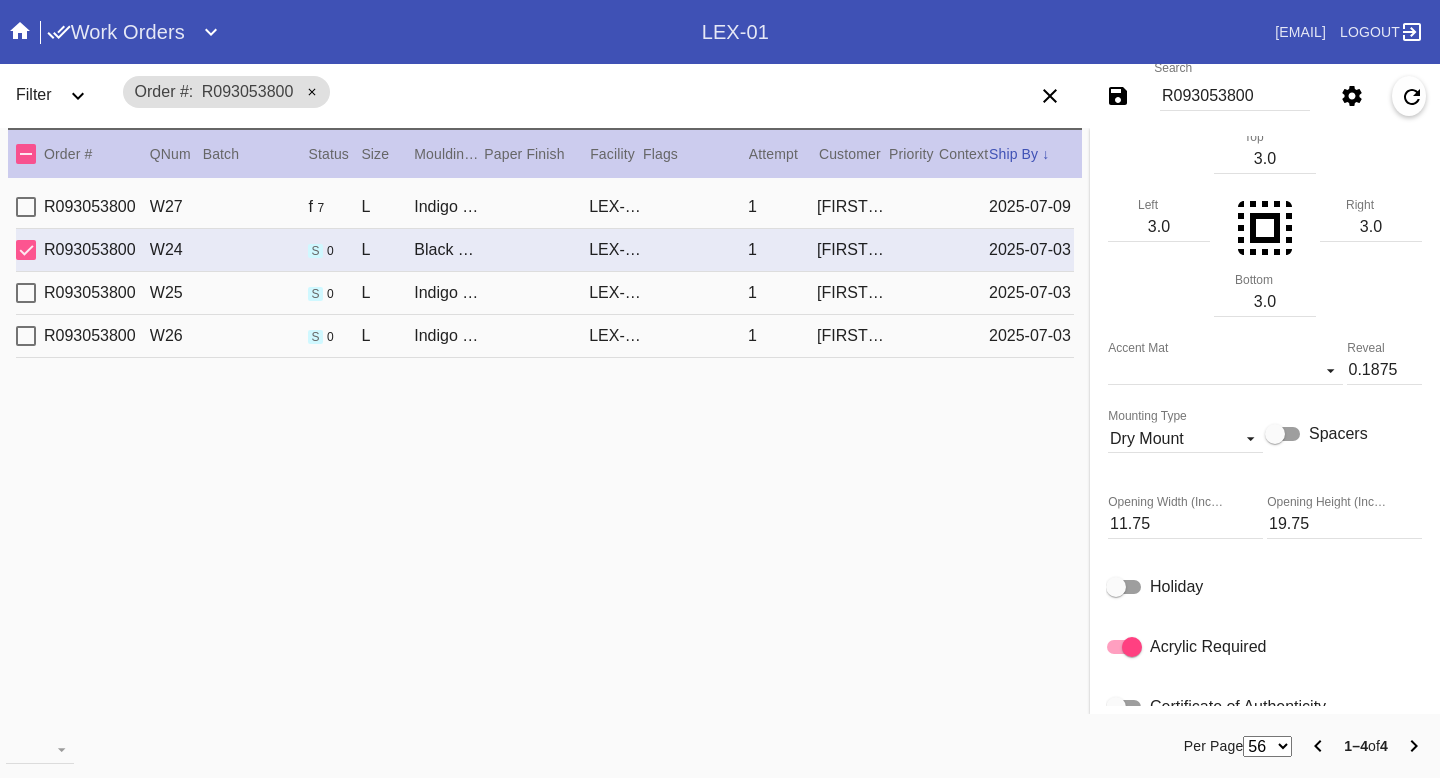 click on "R093053800 W27 f   7 L Indigo Walnut Gallery / Dusty Blue LEX-01 1 TJ Seabrooks
2025-07-09" at bounding box center (545, 207) 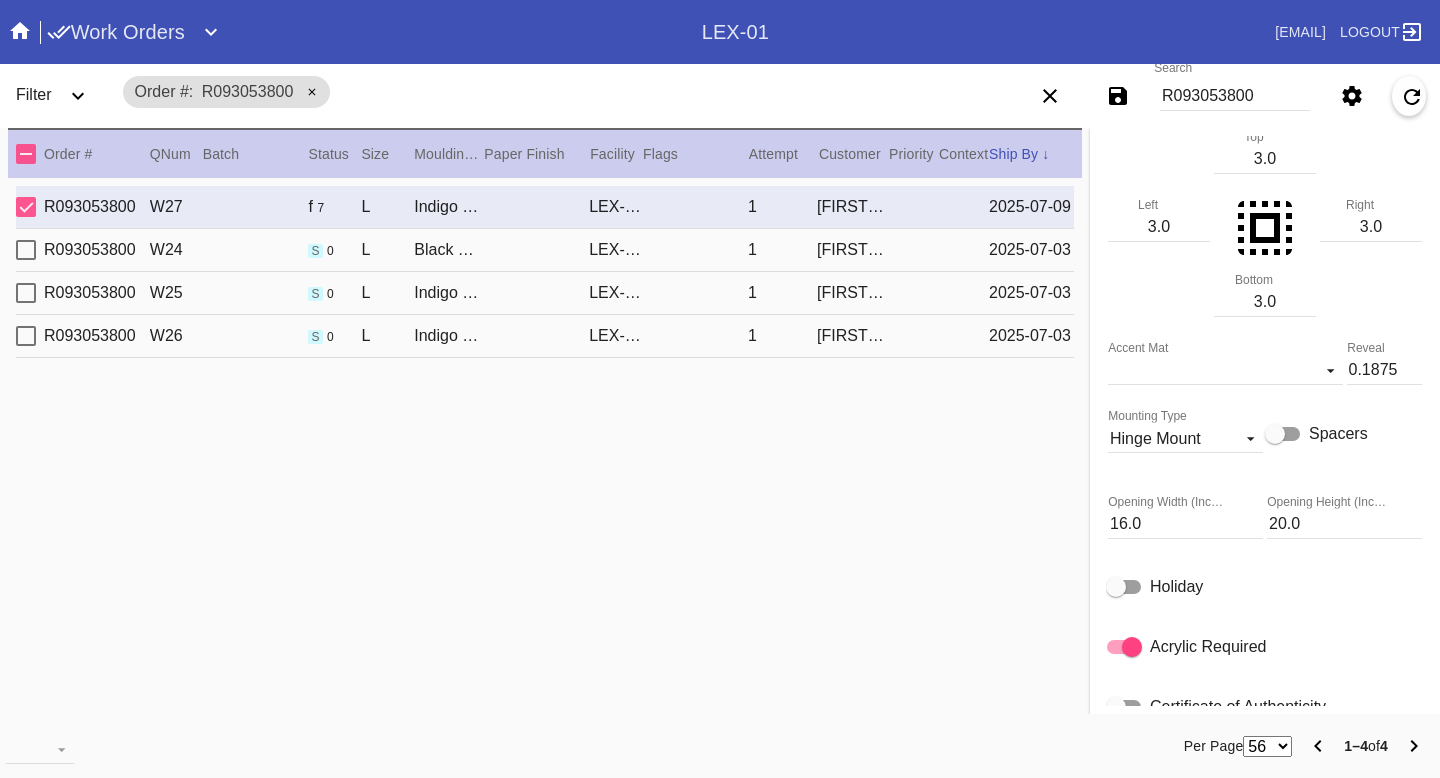 scroll, scrollTop: 650, scrollLeft: 0, axis: vertical 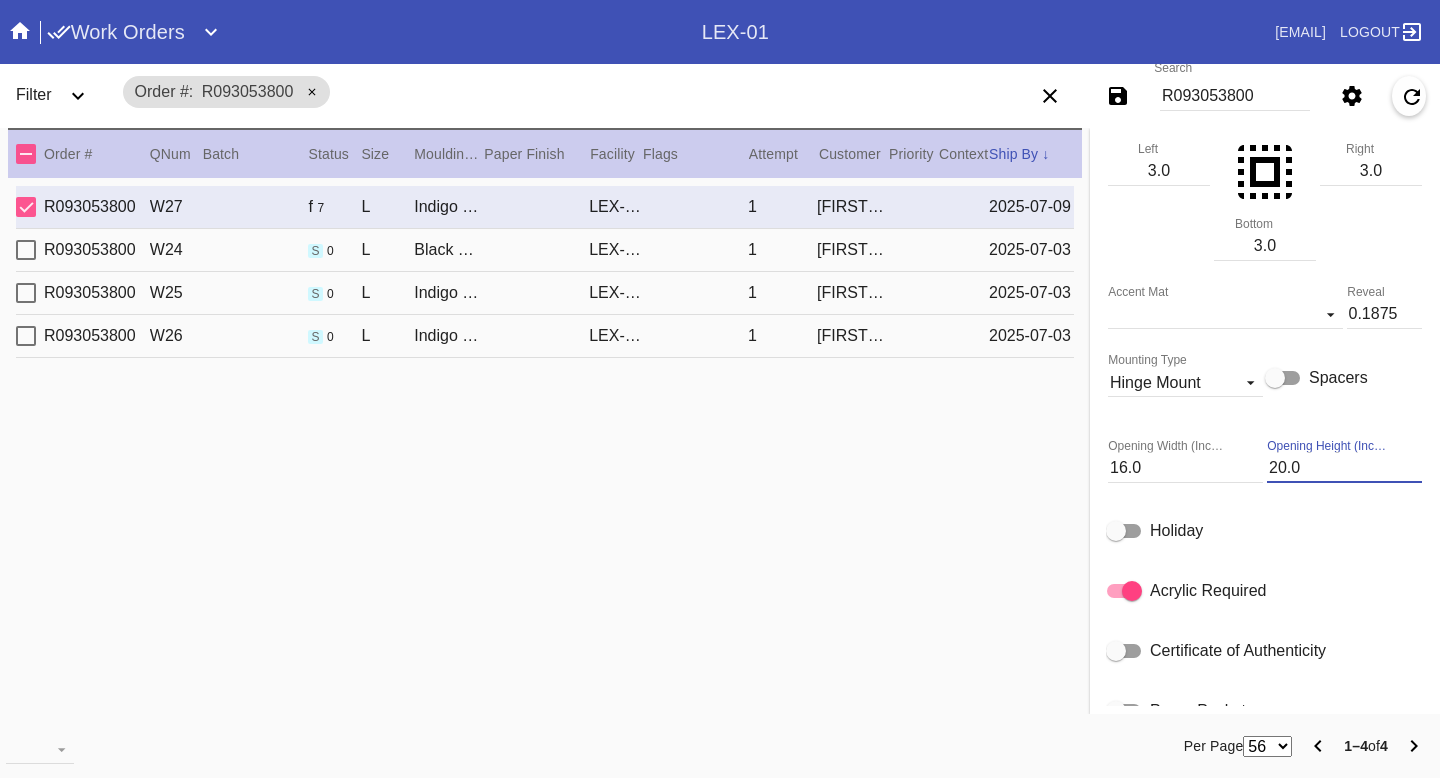 click on "20.0" at bounding box center (1344, 468) 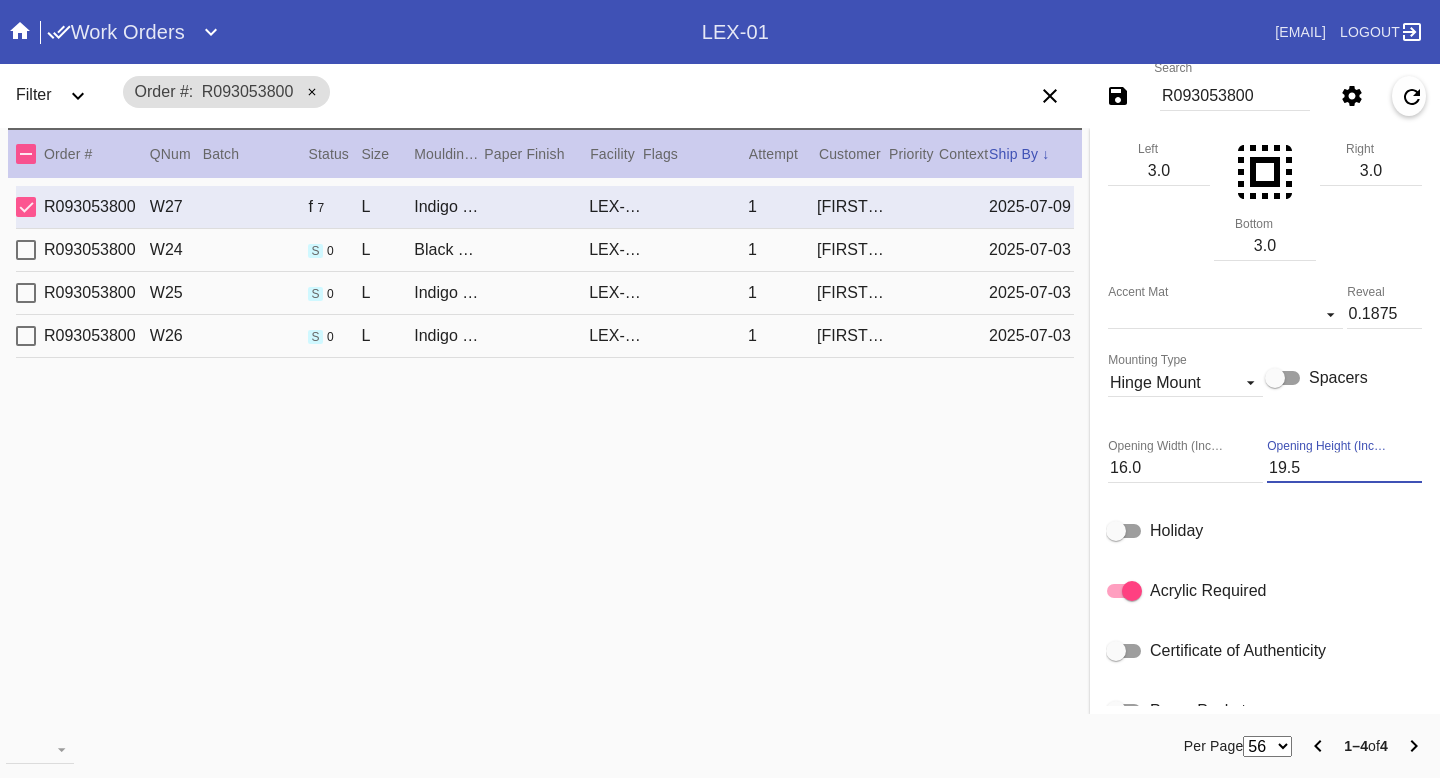 type on "19.5" 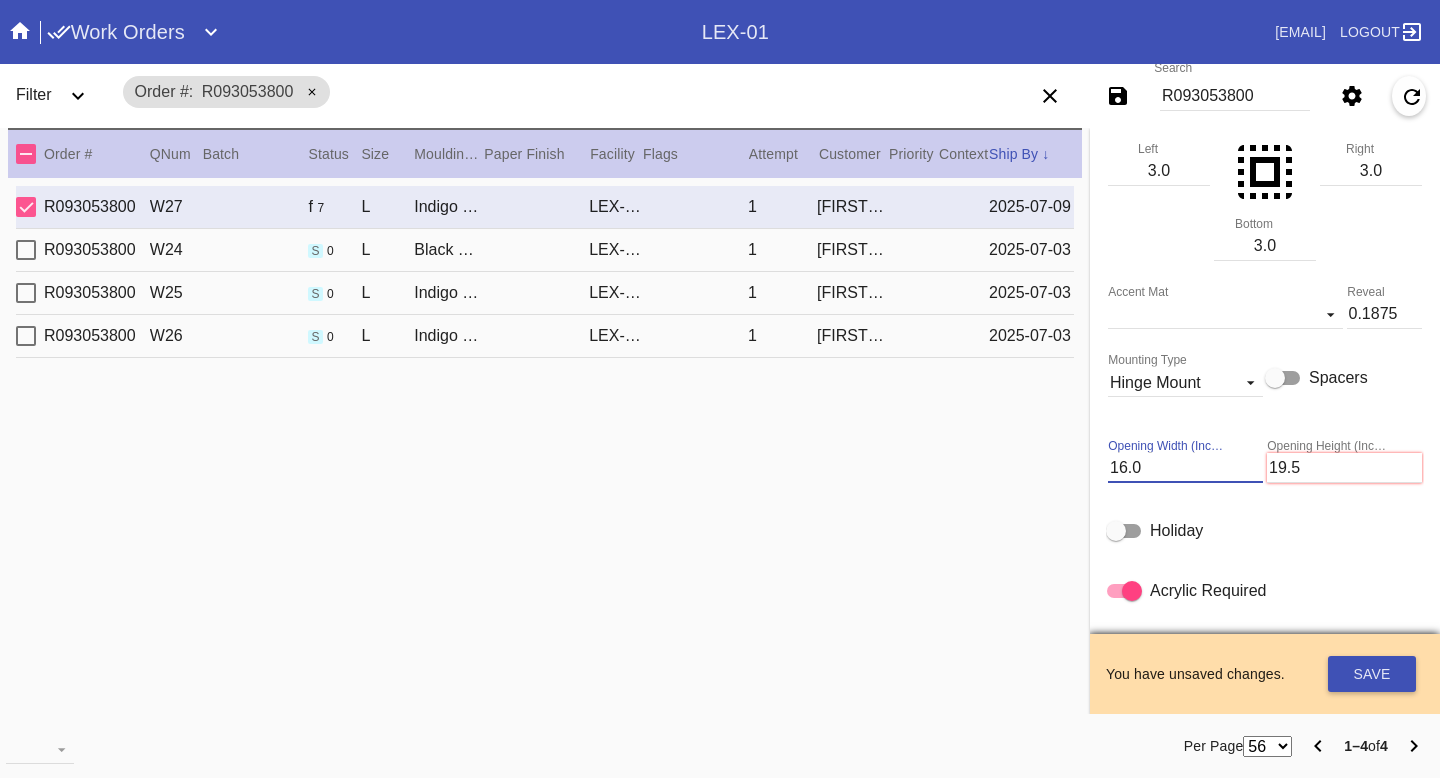 click on "16.0" at bounding box center (1185, 468) 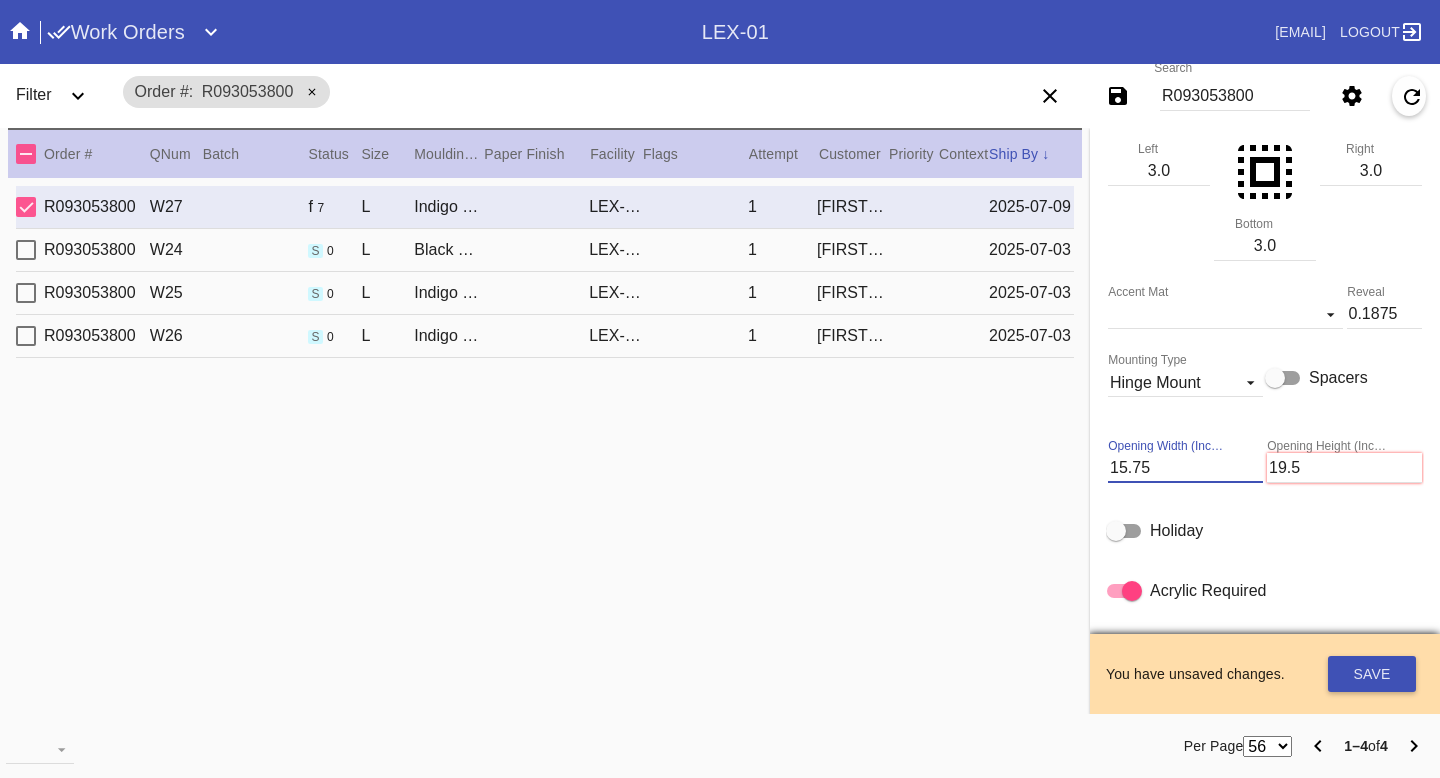 type on "15.75" 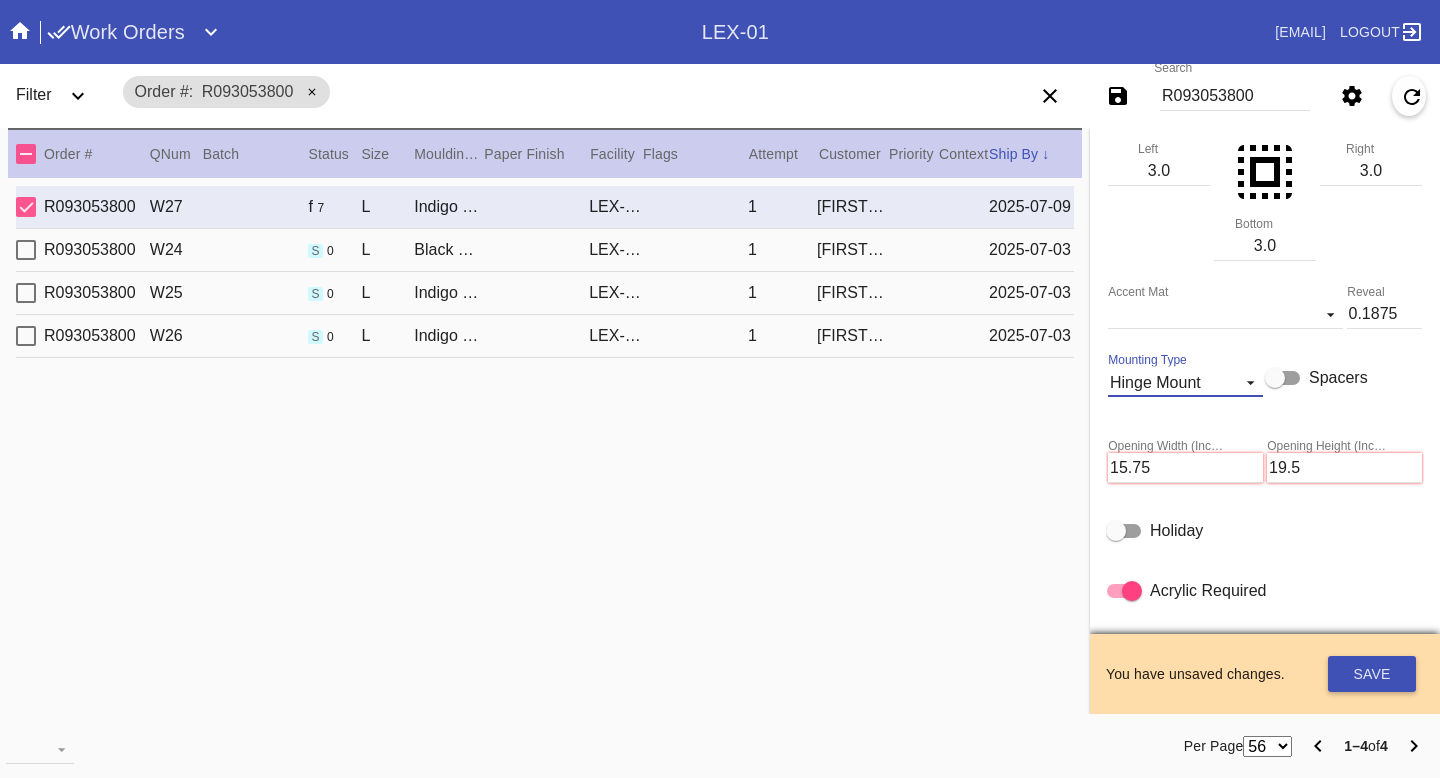 click on "Hinge Mount" at bounding box center [1155, 382] 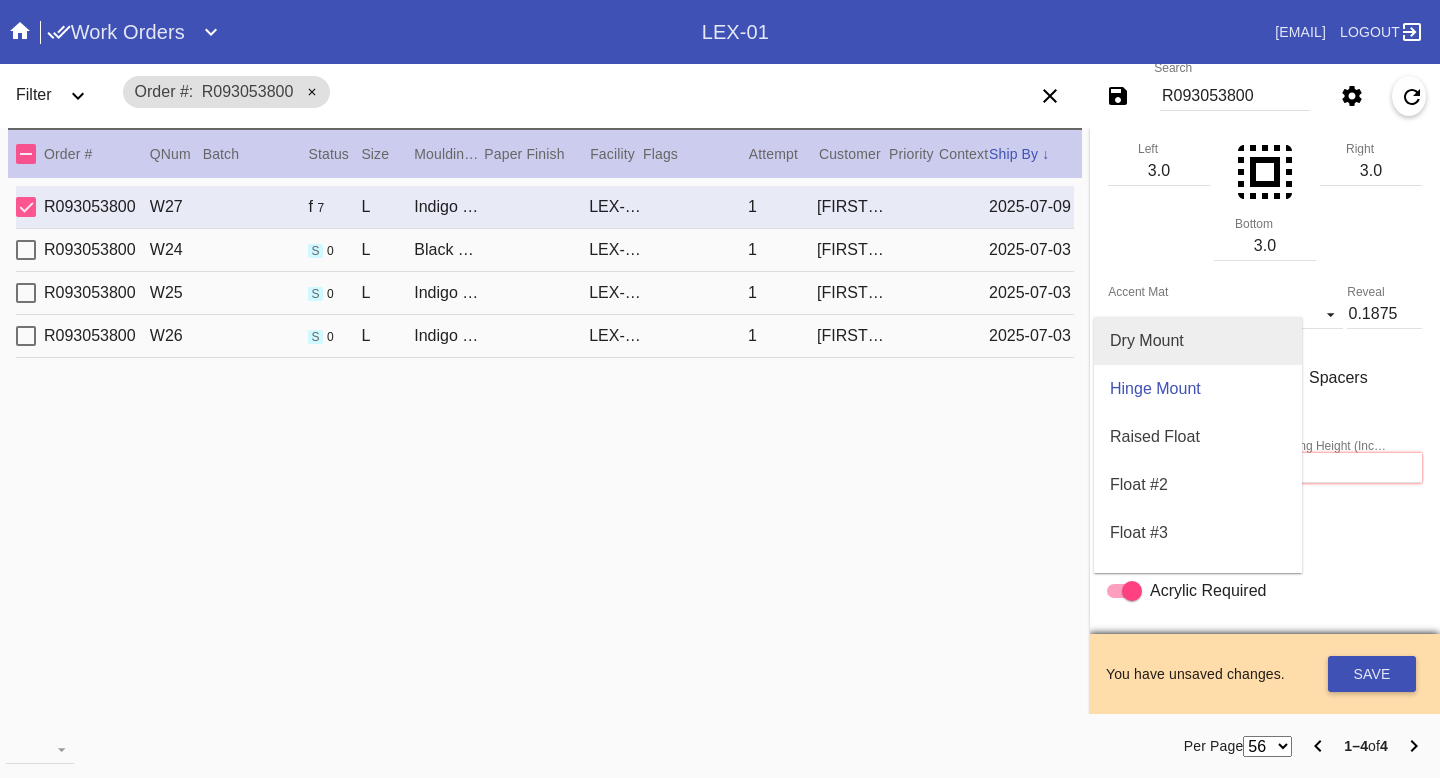 click on "Dry Mount" at bounding box center (1198, 341) 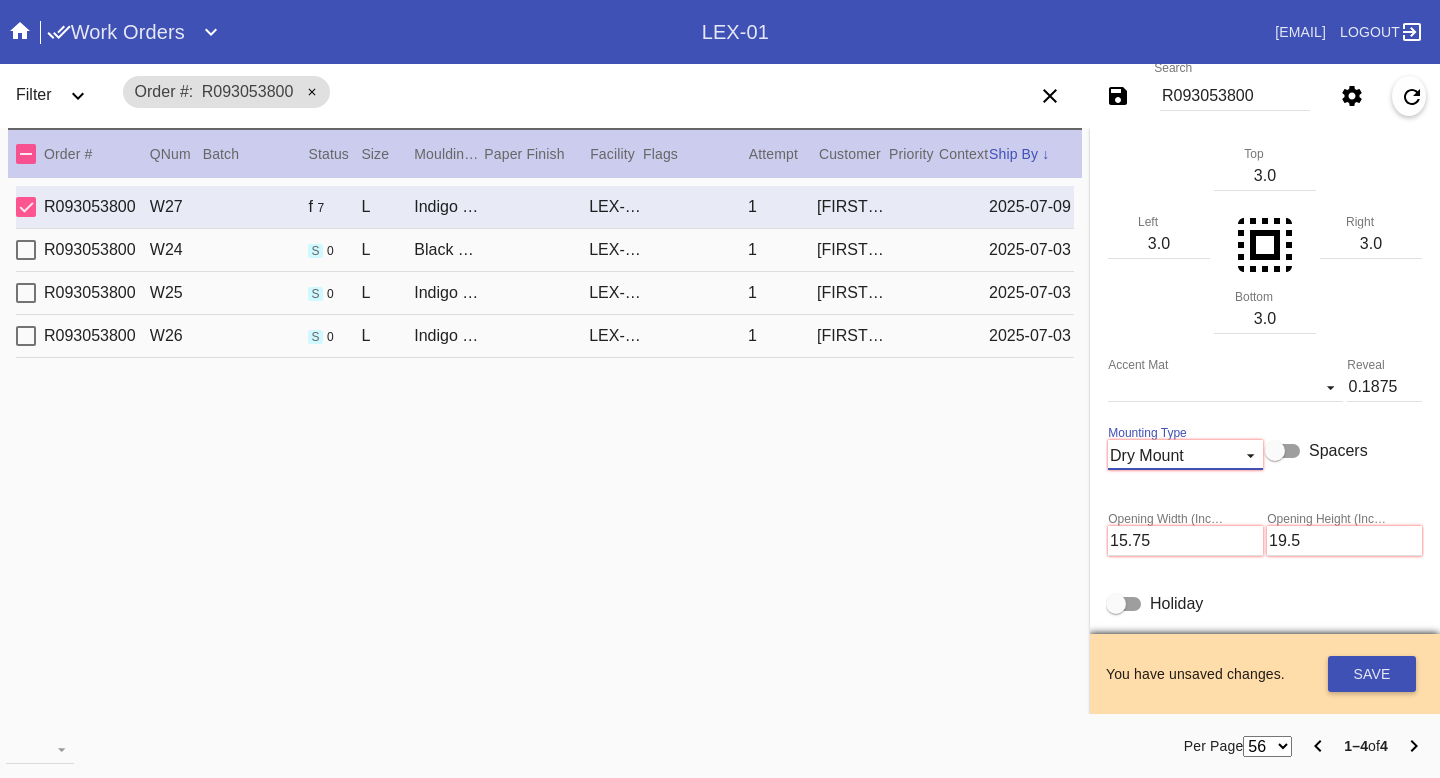 scroll, scrollTop: 575, scrollLeft: 0, axis: vertical 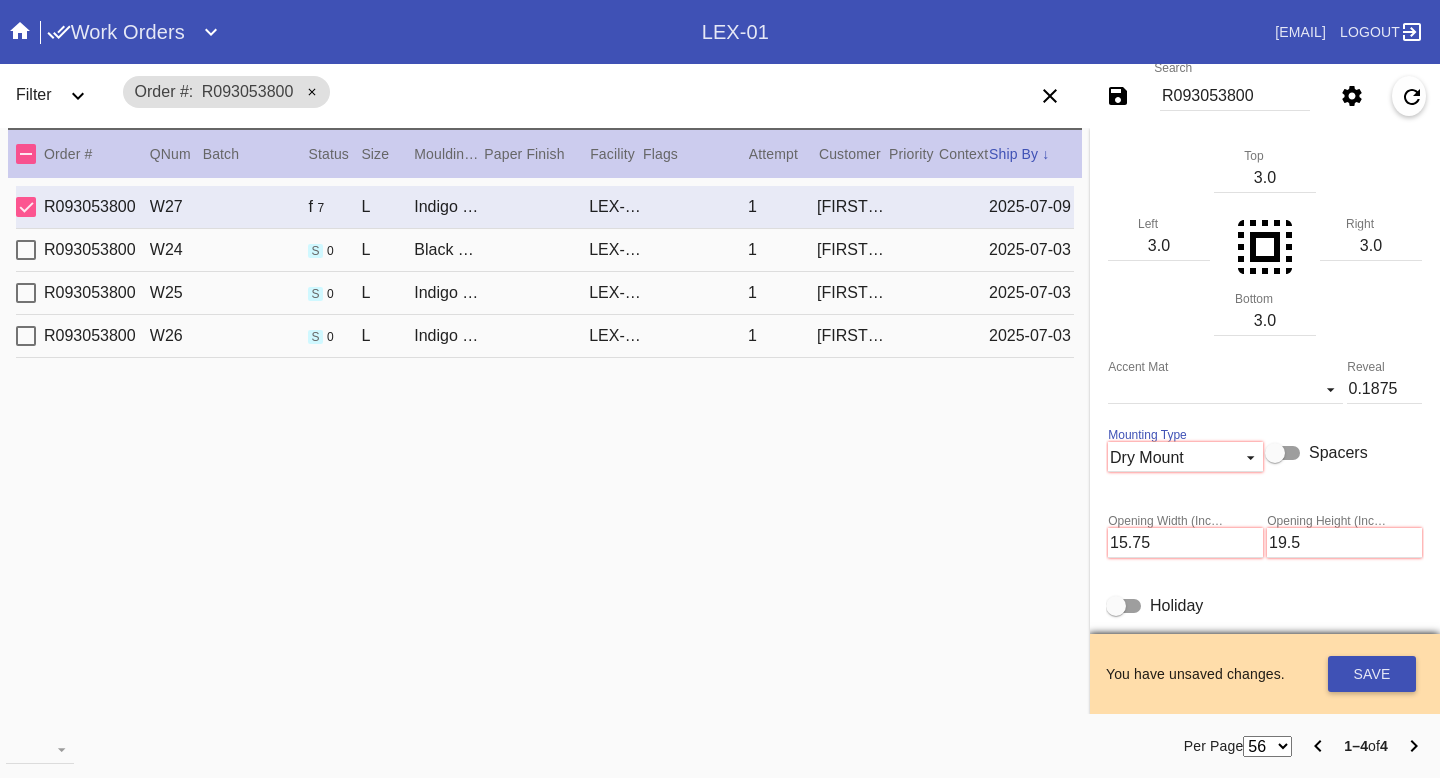 click on "3.0" at bounding box center [1265, 178] 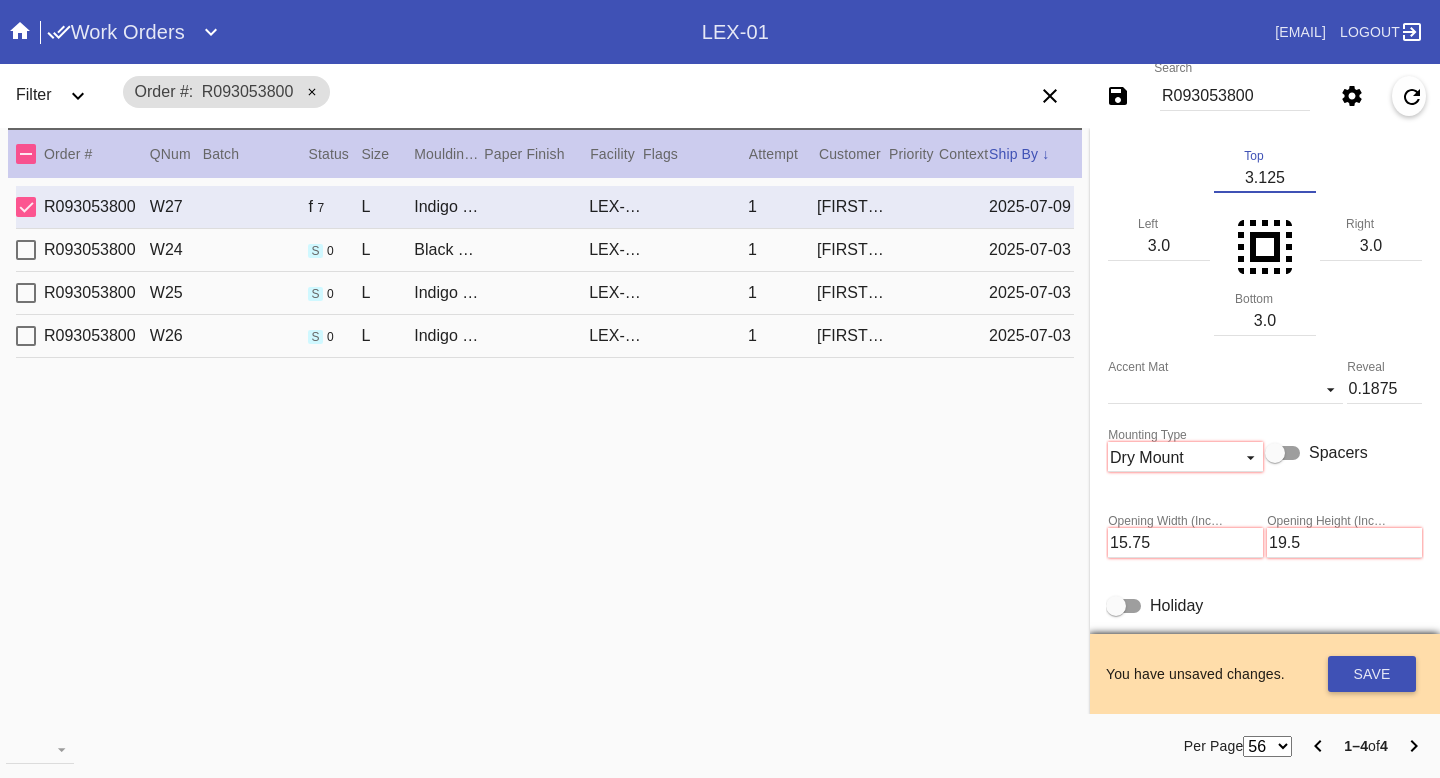 type on "3.125" 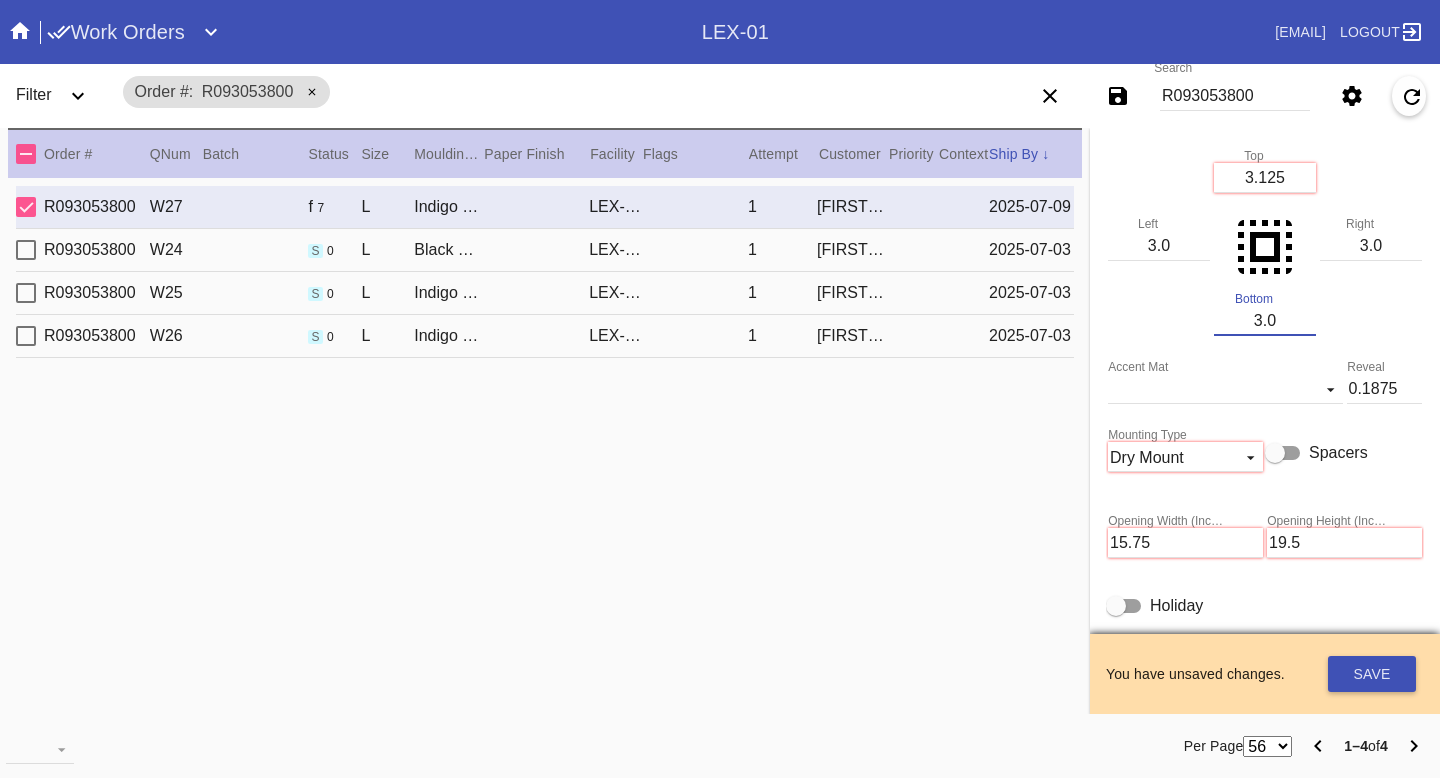 click on "3.0" at bounding box center (1265, 321) 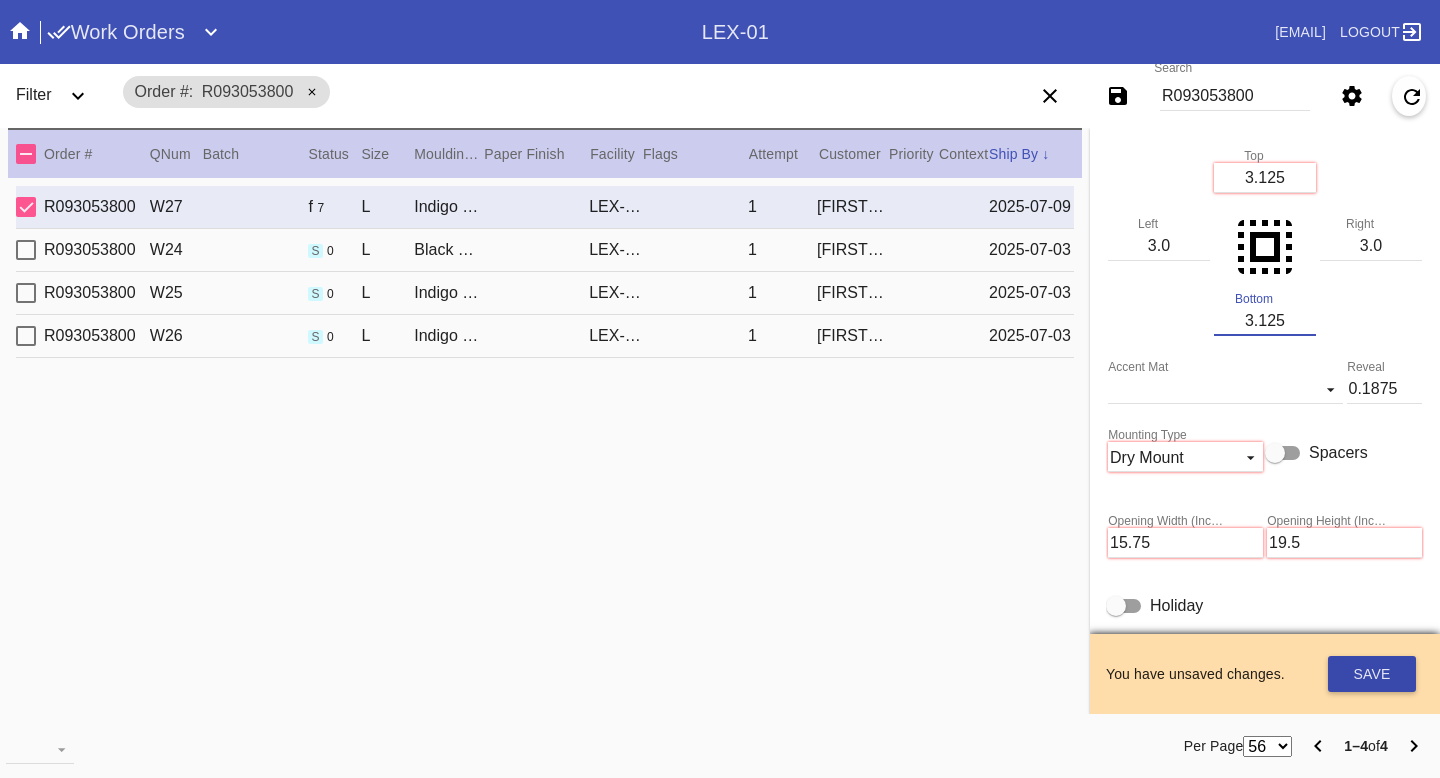 type on "3.125" 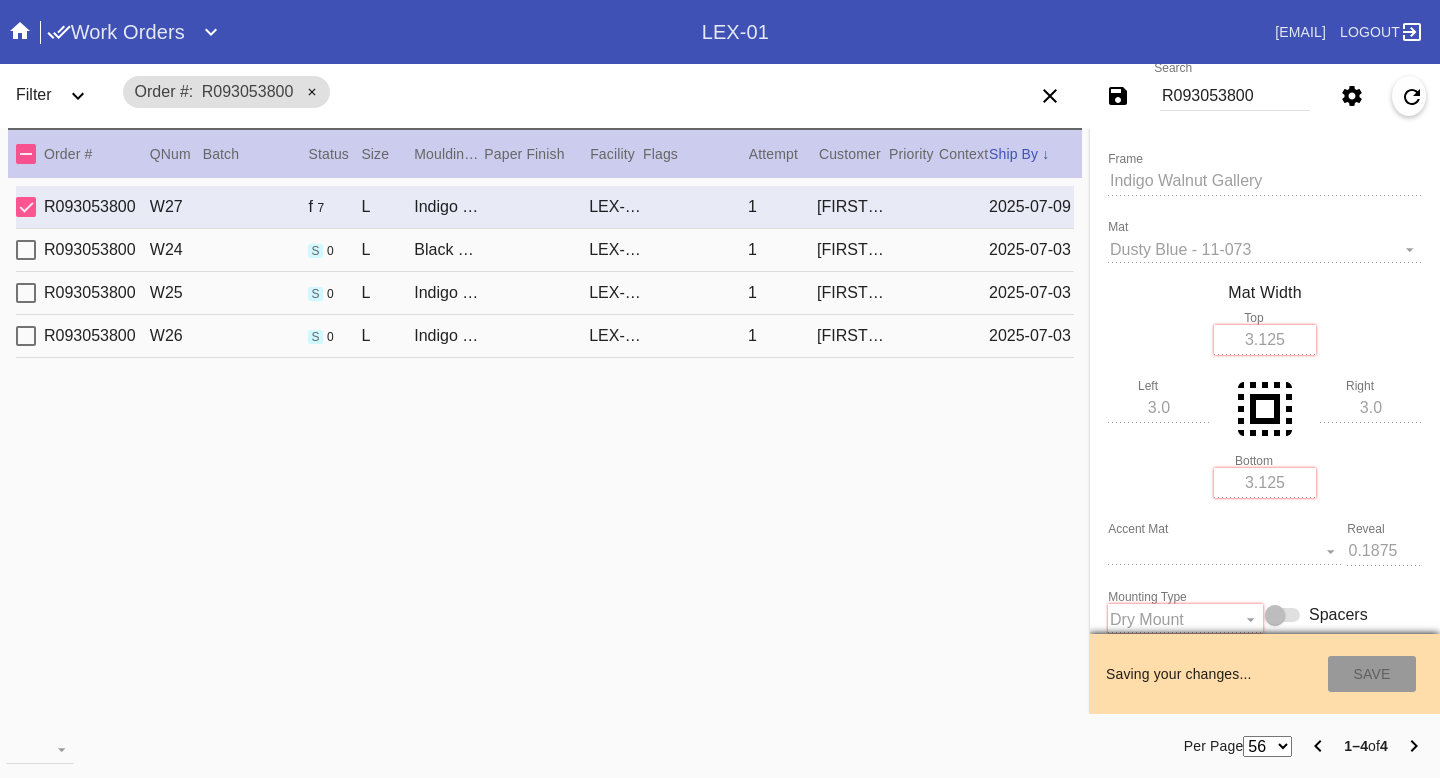 scroll, scrollTop: 0, scrollLeft: 0, axis: both 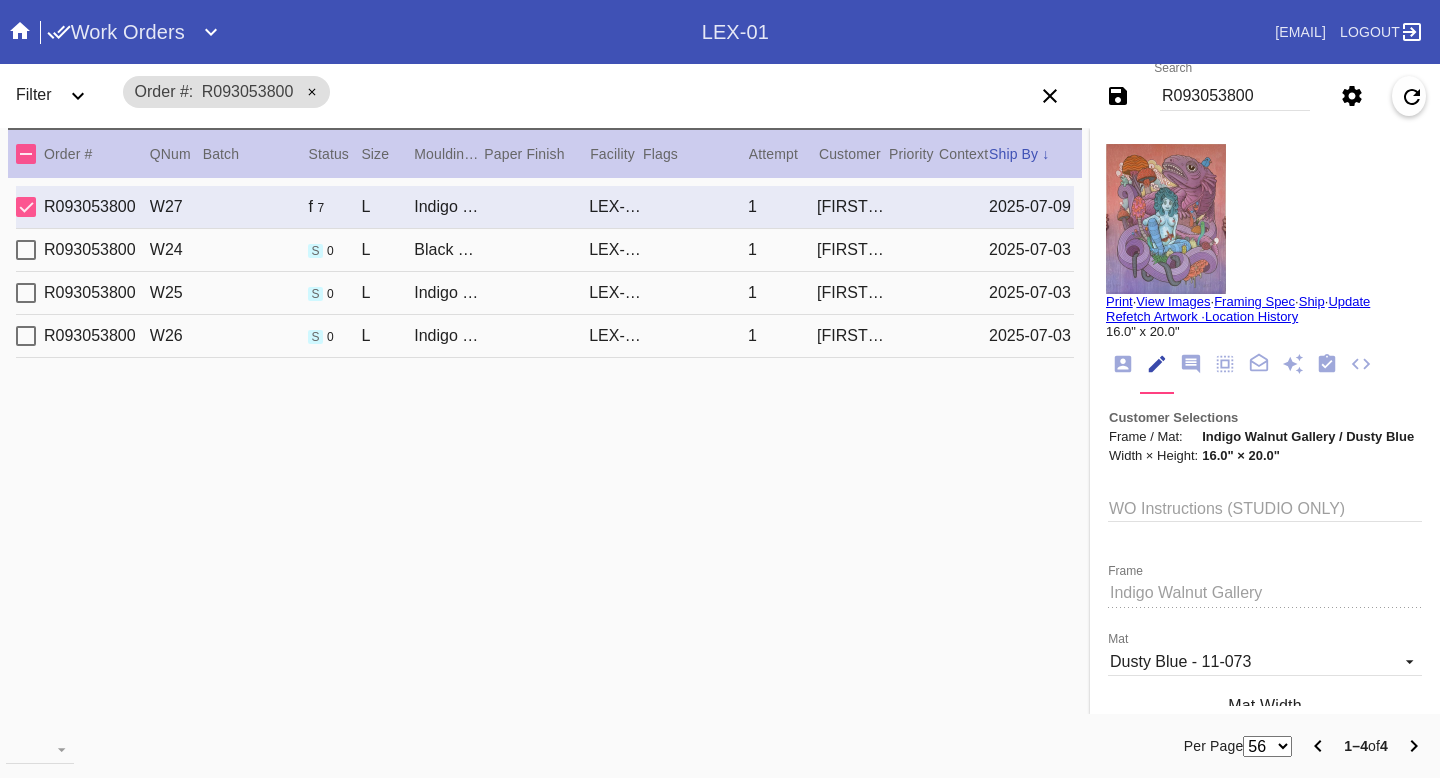 click on "Print" at bounding box center (1119, 301) 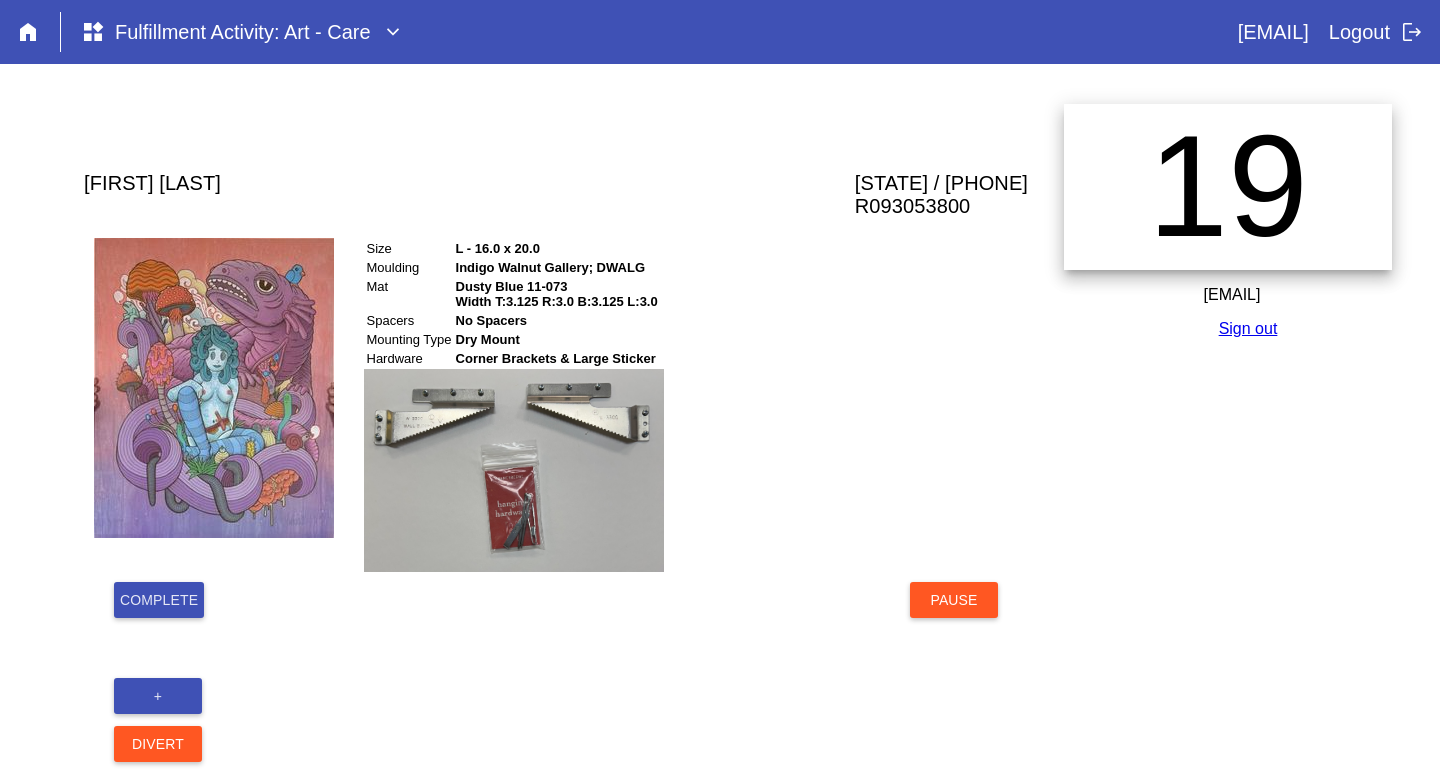 scroll, scrollTop: 0, scrollLeft: 0, axis: both 